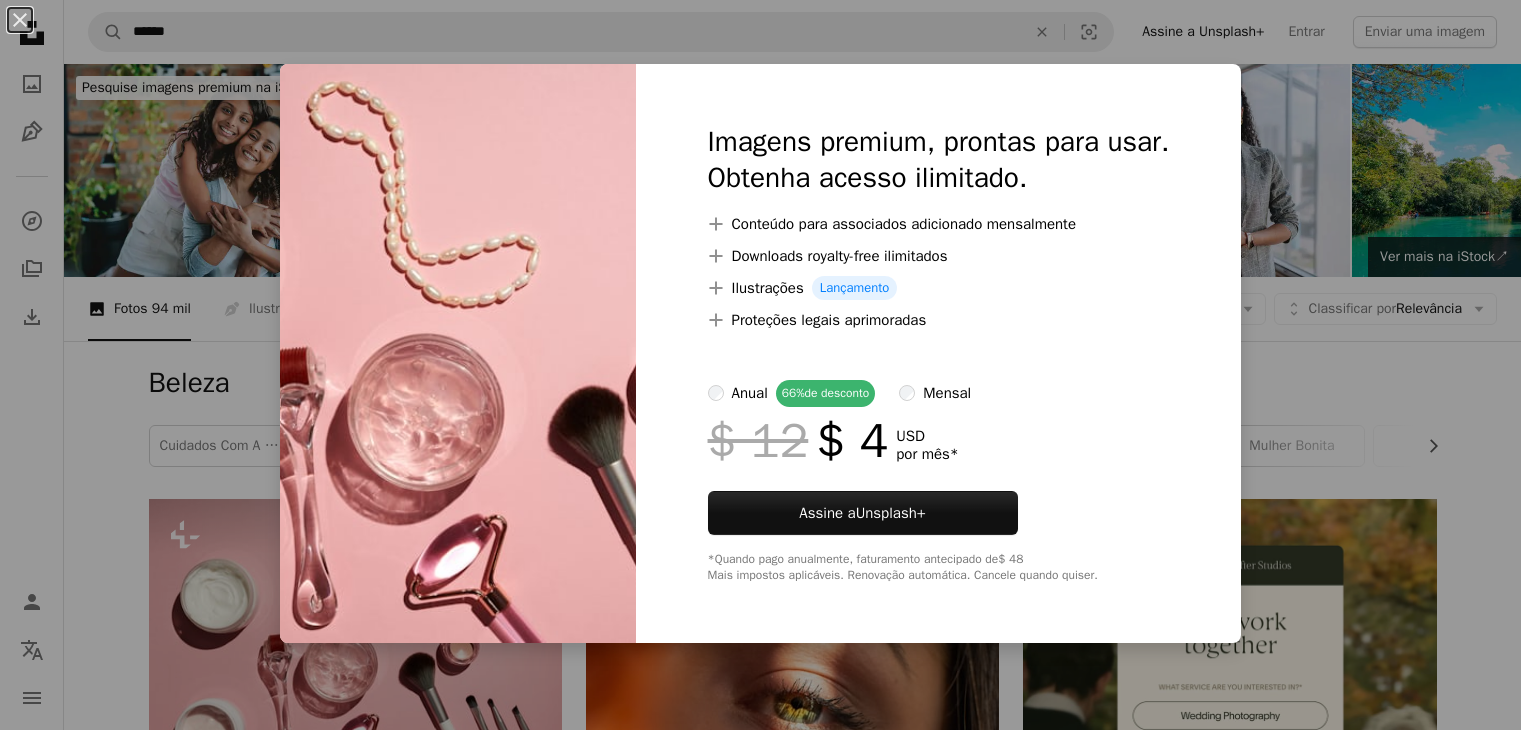 scroll, scrollTop: 400, scrollLeft: 0, axis: vertical 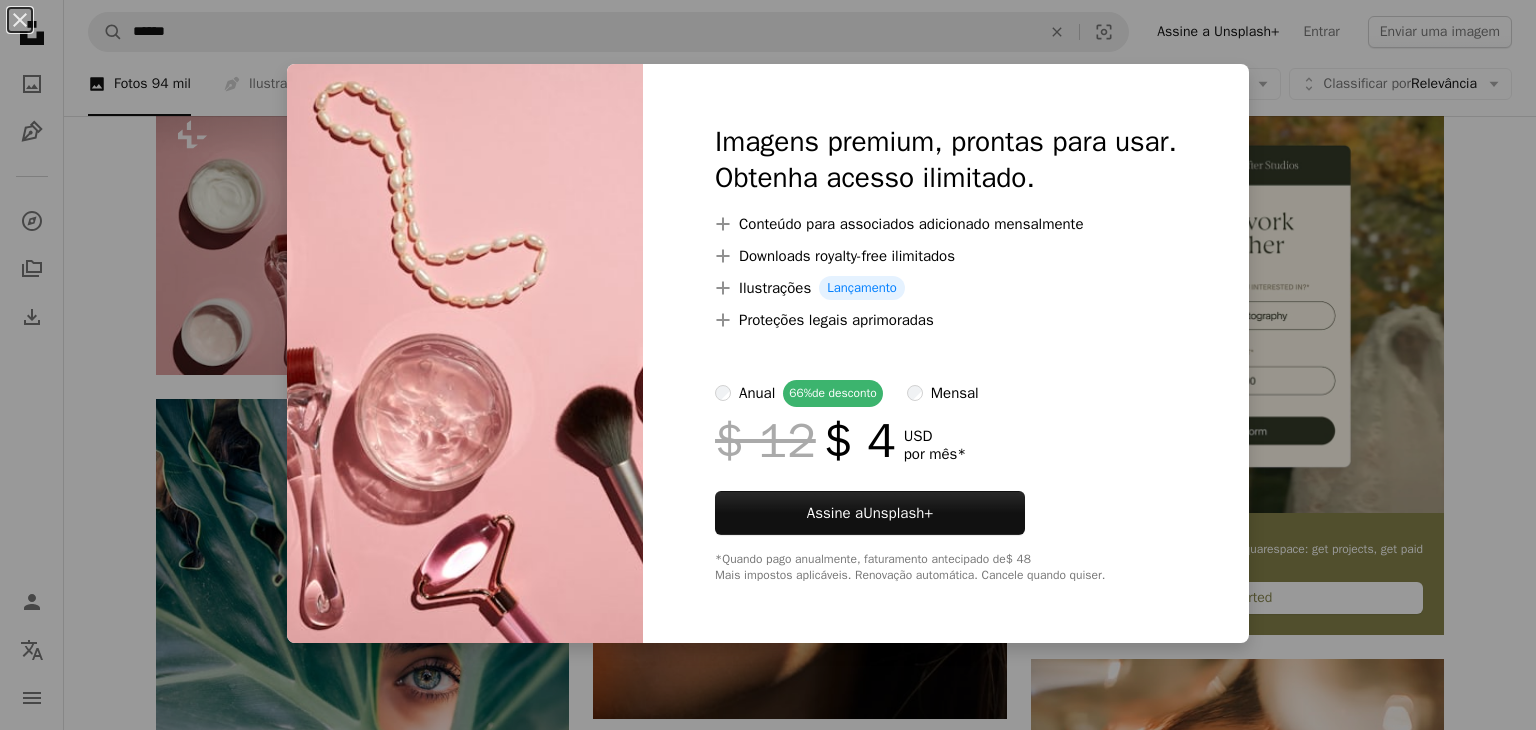 click on "An X shape Imagens premium, prontas para usar. Obtenha acesso ilimitado. A plus sign Conteúdo para associados adicionado mensalmente A plus sign Downloads royalty-free ilimitados A plus sign Ilustrações  Lançamento A plus sign Proteções legais aprimoradas anual 66%  de desconto mensal $ 12   $ 4 USD por mês * Assine a  Unsplash+ *Quando pago anualmente, faturamento antecipado de  $ 48 Mais impostos aplicáveis. Renovação automática. Cancele quando quiser." at bounding box center (768, 365) 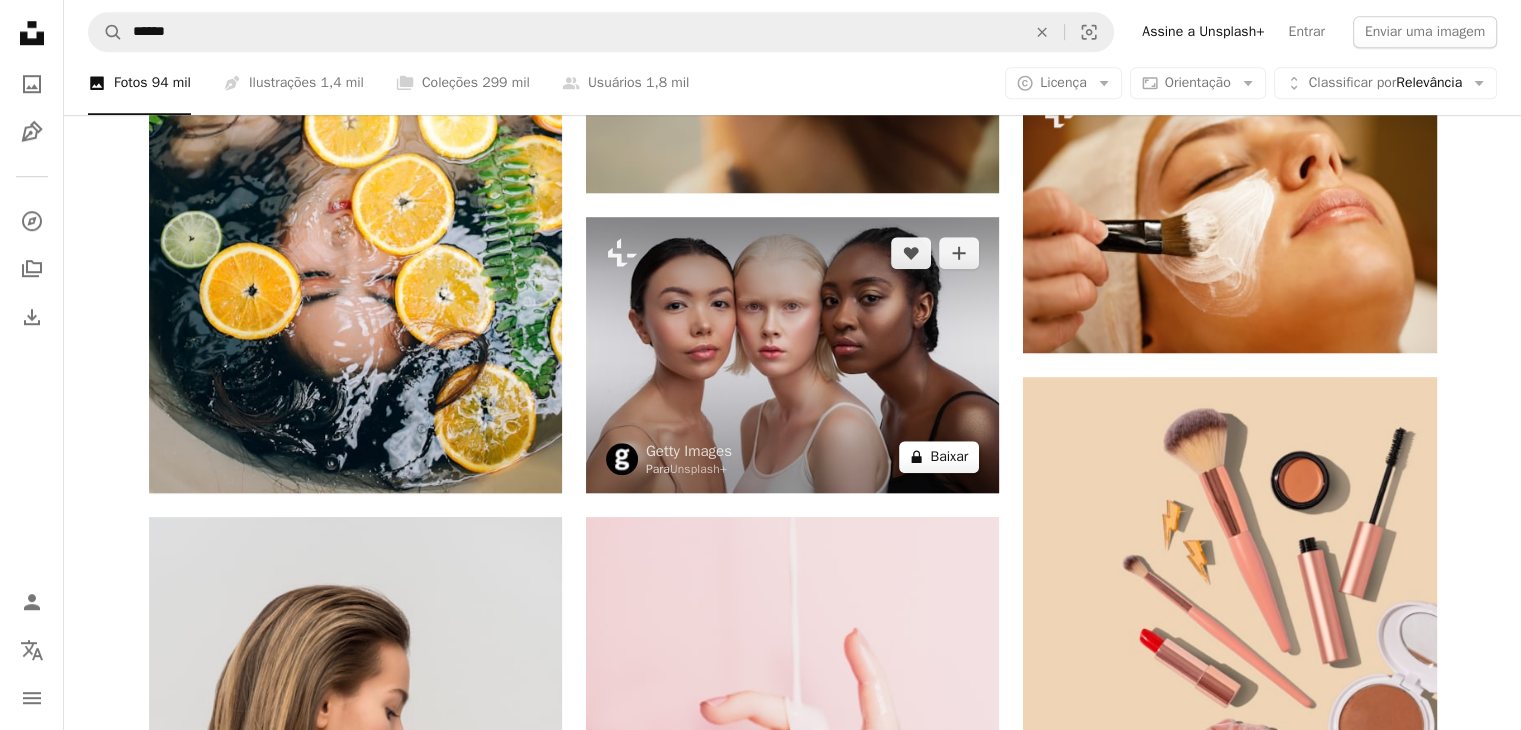 scroll, scrollTop: 1600, scrollLeft: 0, axis: vertical 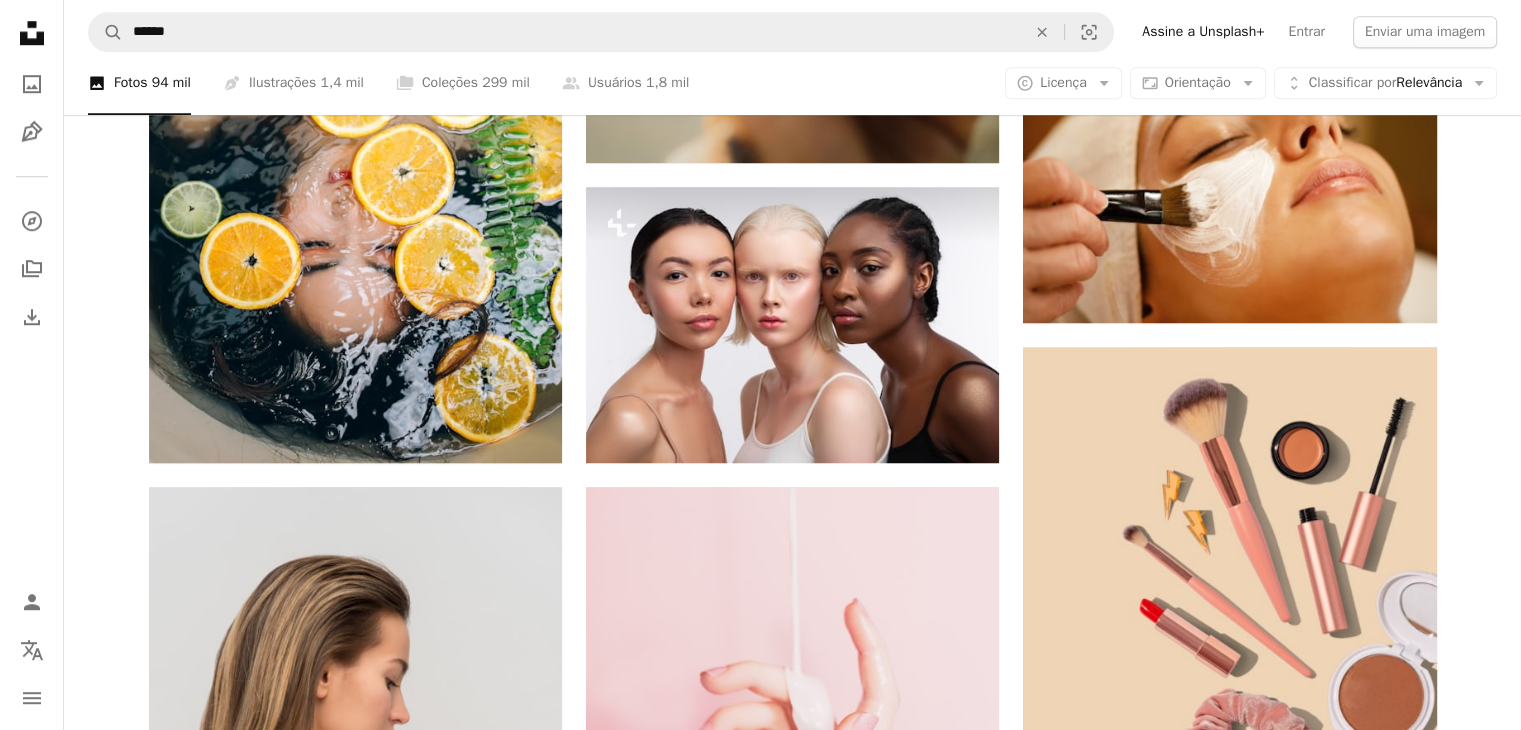 click on "An X shape Chevron left Chevron right Getty Images Para  Unsplash+ A heart A plus sign Andrej Lišakov Para  Unsplash+ A lock   Baixar A heart A plus sign Drew Dizzy Graham Disponível para contratação A checkmark inside of a circle Arrow pointing down A heart A plus sign Anthony Tran Disponível para contratação A checkmark inside of a circle Arrow pointing down A heart A plus sign Icons8 Team Arrow pointing down A heart A plus sign Element5 Digital Arrow pointing down Plus sign for Unsplash+ A heart A plus sign Daiga Ellaby Para  Unsplash+ A lock   Baixar A heart A plus sign J M Disponível para contratação A checkmark inside of a circle Arrow pointing down A heart A plus sign Kamila Maciejewska Arrow pointing down A heart A plus sign Peter Kalonji Disponível para contratação A checkmark inside of a circle Arrow pointing down Plus sign for Unsplash+ A heart A plus sign Getty Images Para  Unsplash+ A lock   Baixar A heart A plus sign ian dooley Disponível para contratação A checkmark inside of a circle Arrow pointing down A heart A heart" at bounding box center [792, 1065] 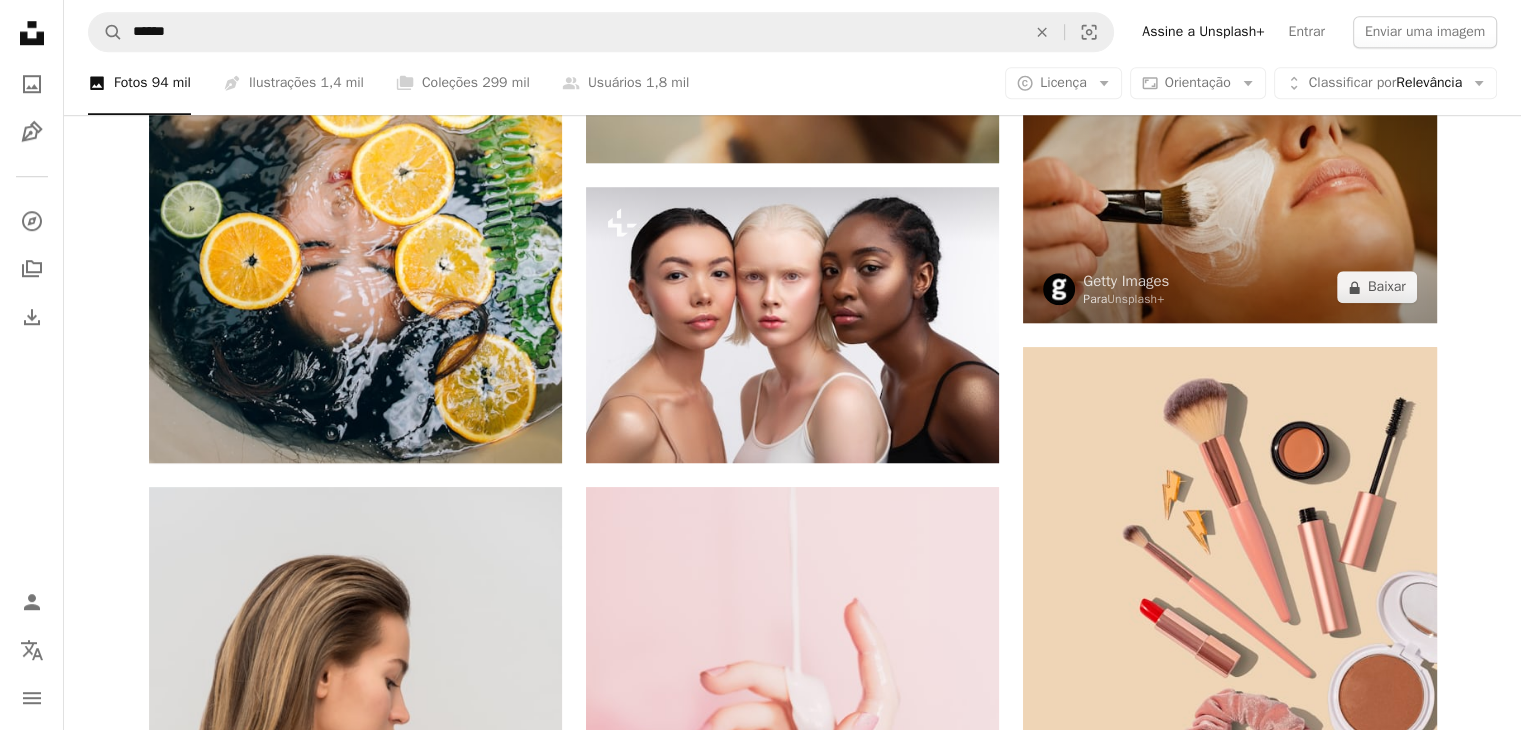 click at bounding box center (1229, 185) 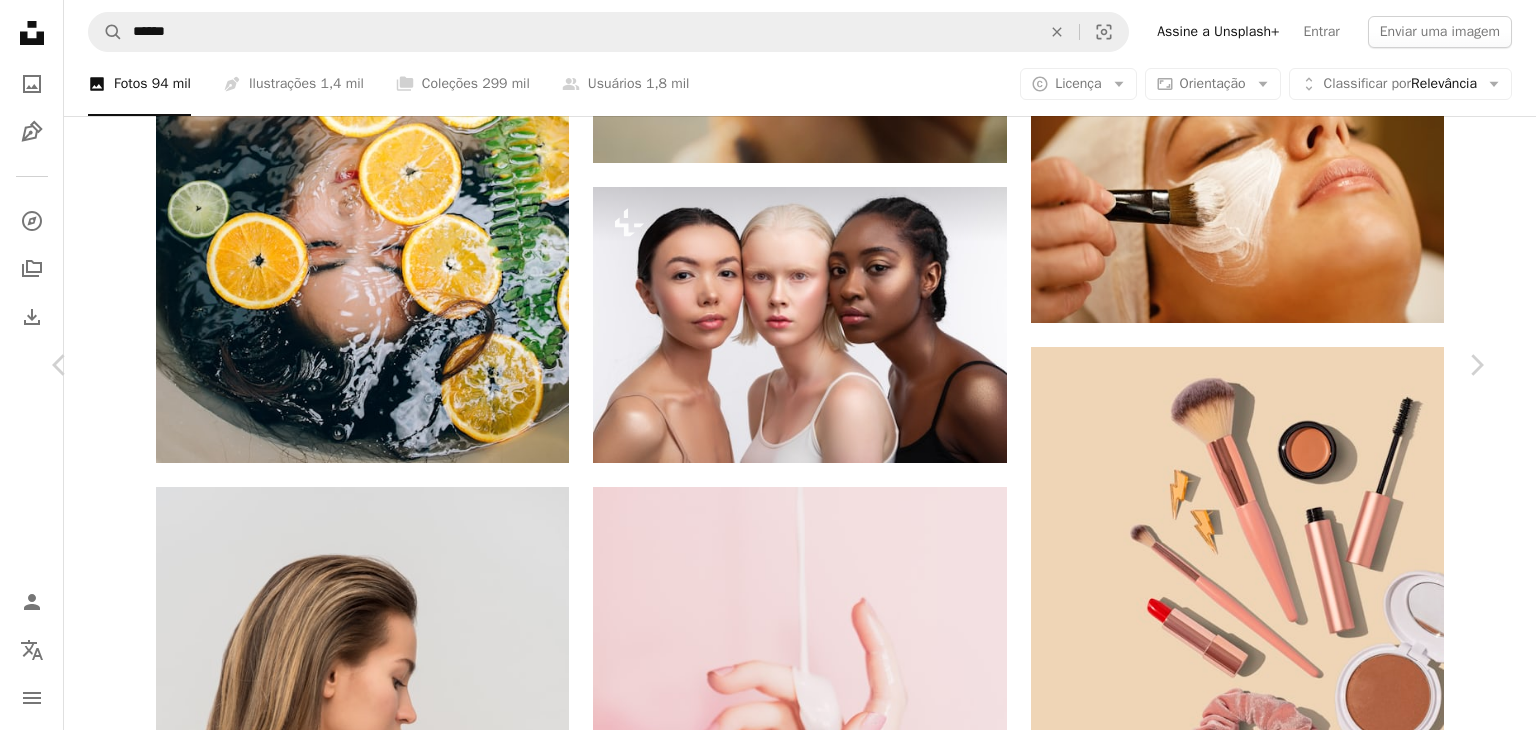 click on "A lock   Baixar" at bounding box center [1336, 4229] 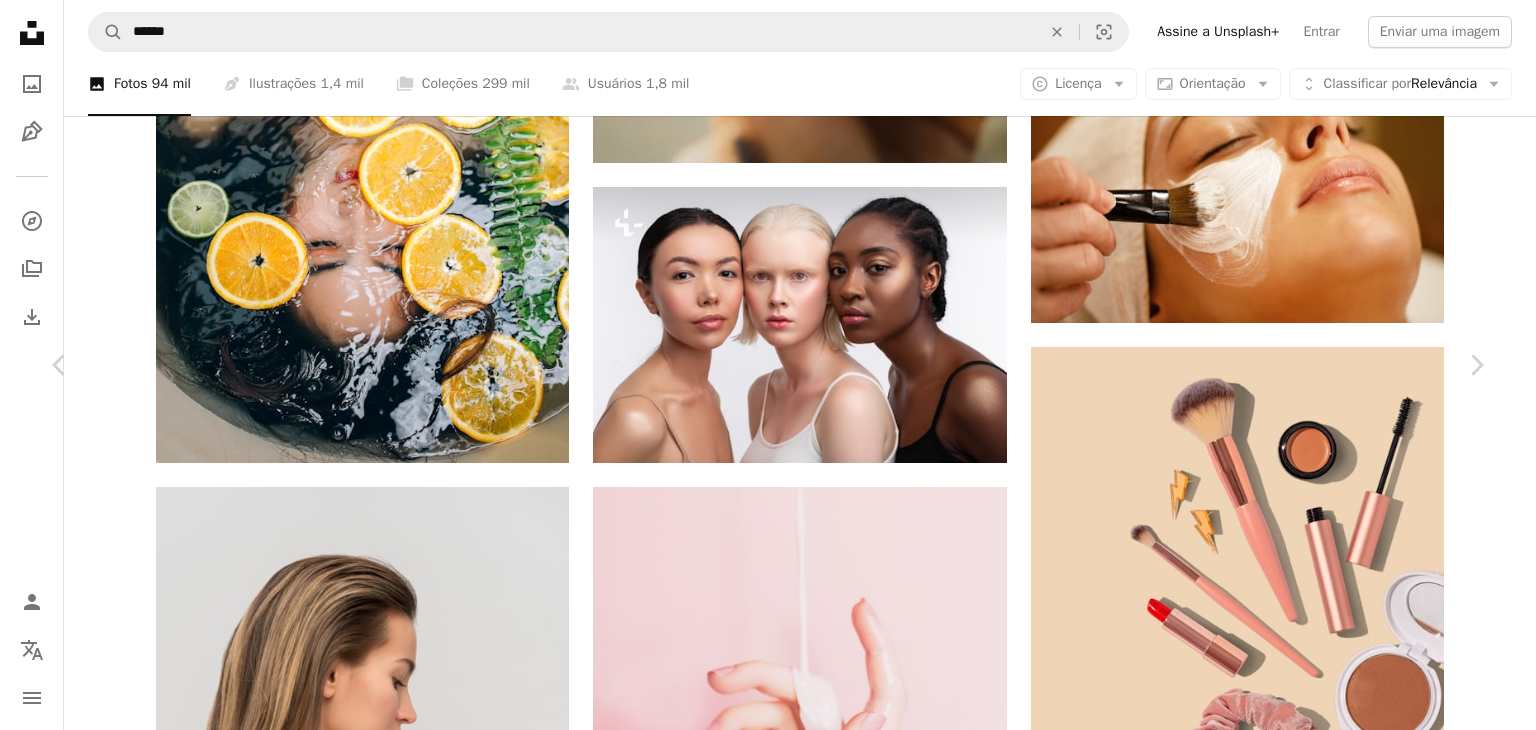 click on "An X shape Imagens premium, prontas para usar. Obtenha acesso ilimitado. A plus sign Conteúdo para associados adicionado mensalmente A plus sign Downloads royalty-free ilimitados A plus sign Ilustrações  Lançamento A plus sign Proteções legais aprimoradas anual 66%  de desconto mensal $ 12   $ 4 USD por mês * Assine a  Unsplash+ *Quando pago anualmente, faturamento antecipado de  $ 48 Mais impostos aplicáveis. Renovação automática. Cancele quando quiser." at bounding box center (768, 4547) 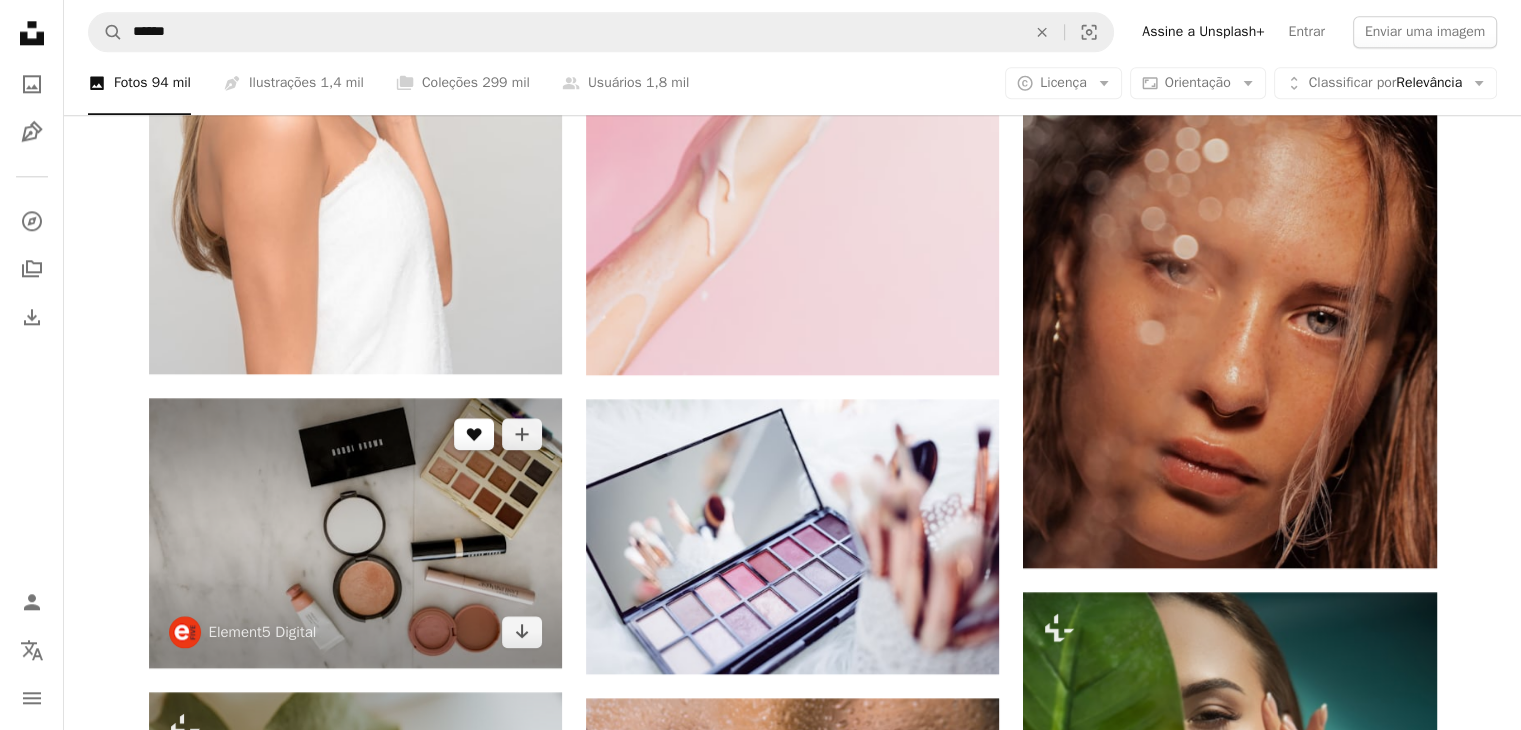 scroll, scrollTop: 2400, scrollLeft: 0, axis: vertical 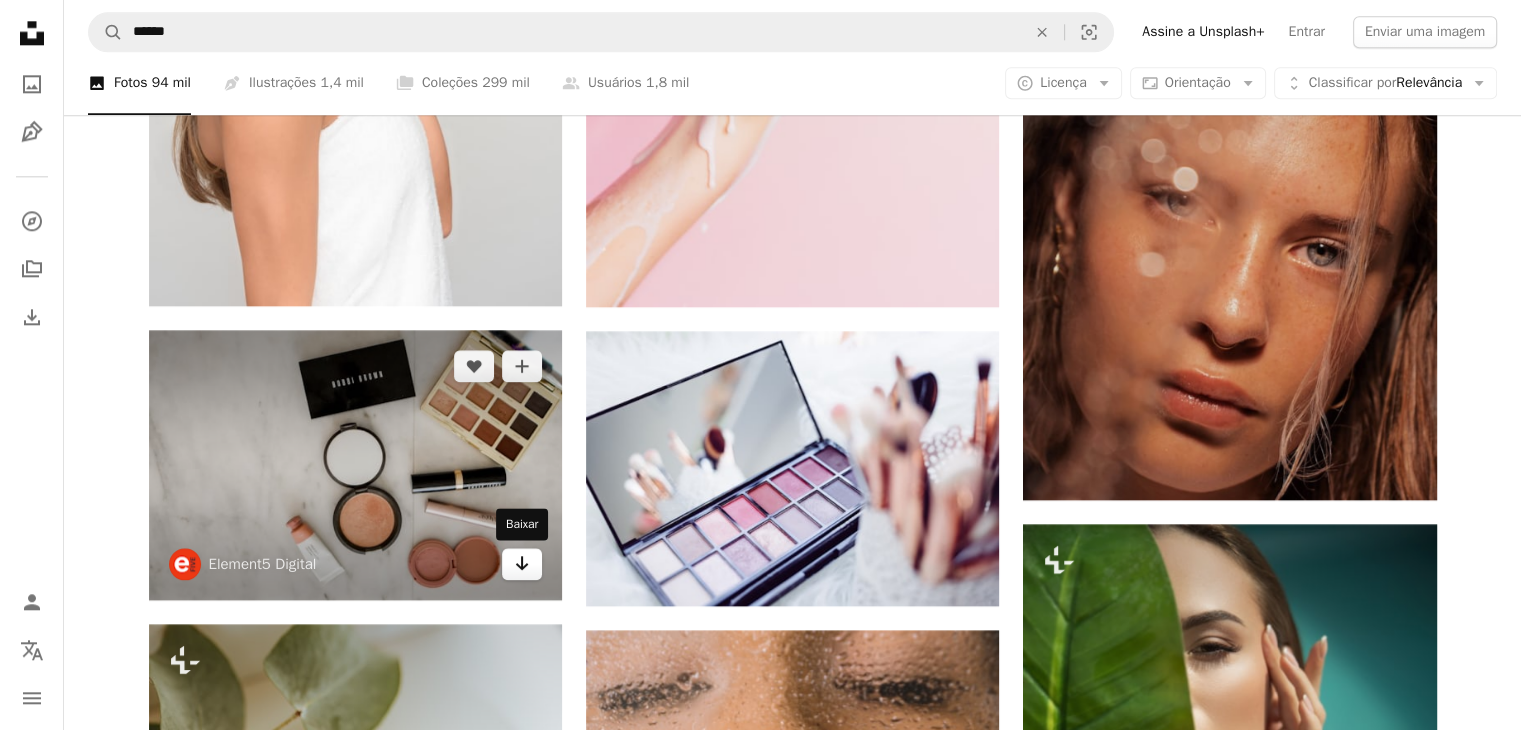 click on "Arrow pointing down" 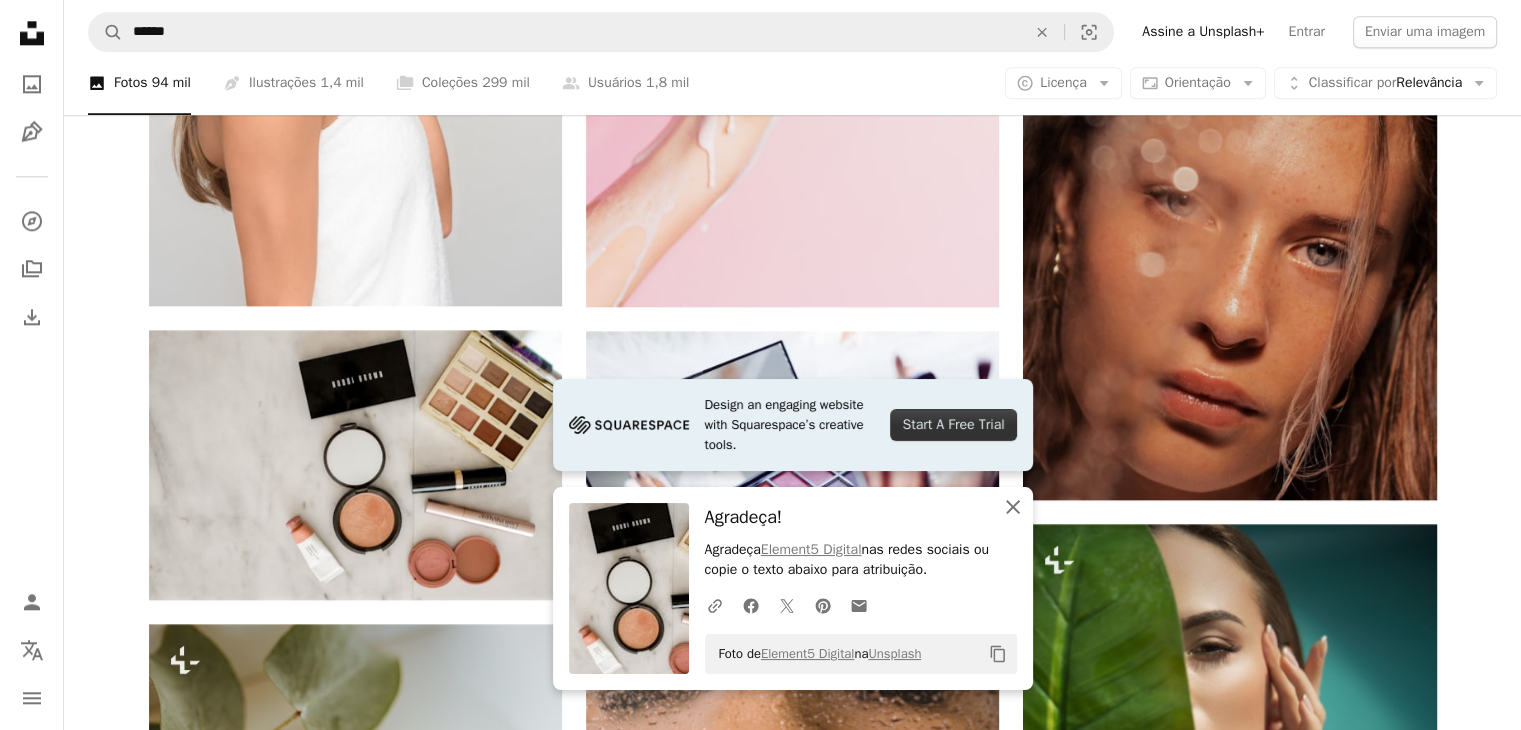 click on "An X shape Fechar" at bounding box center [1013, 507] 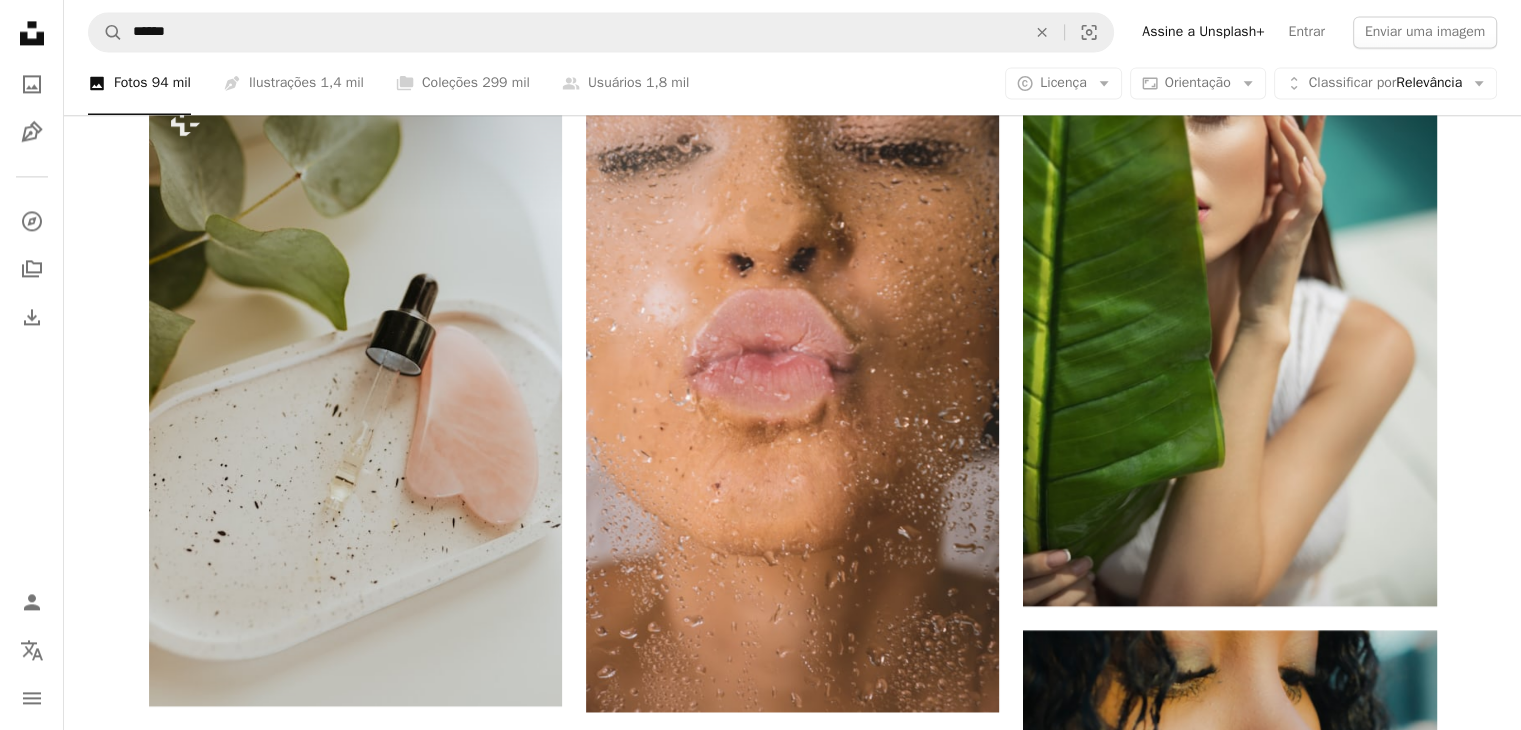 scroll, scrollTop: 3000, scrollLeft: 0, axis: vertical 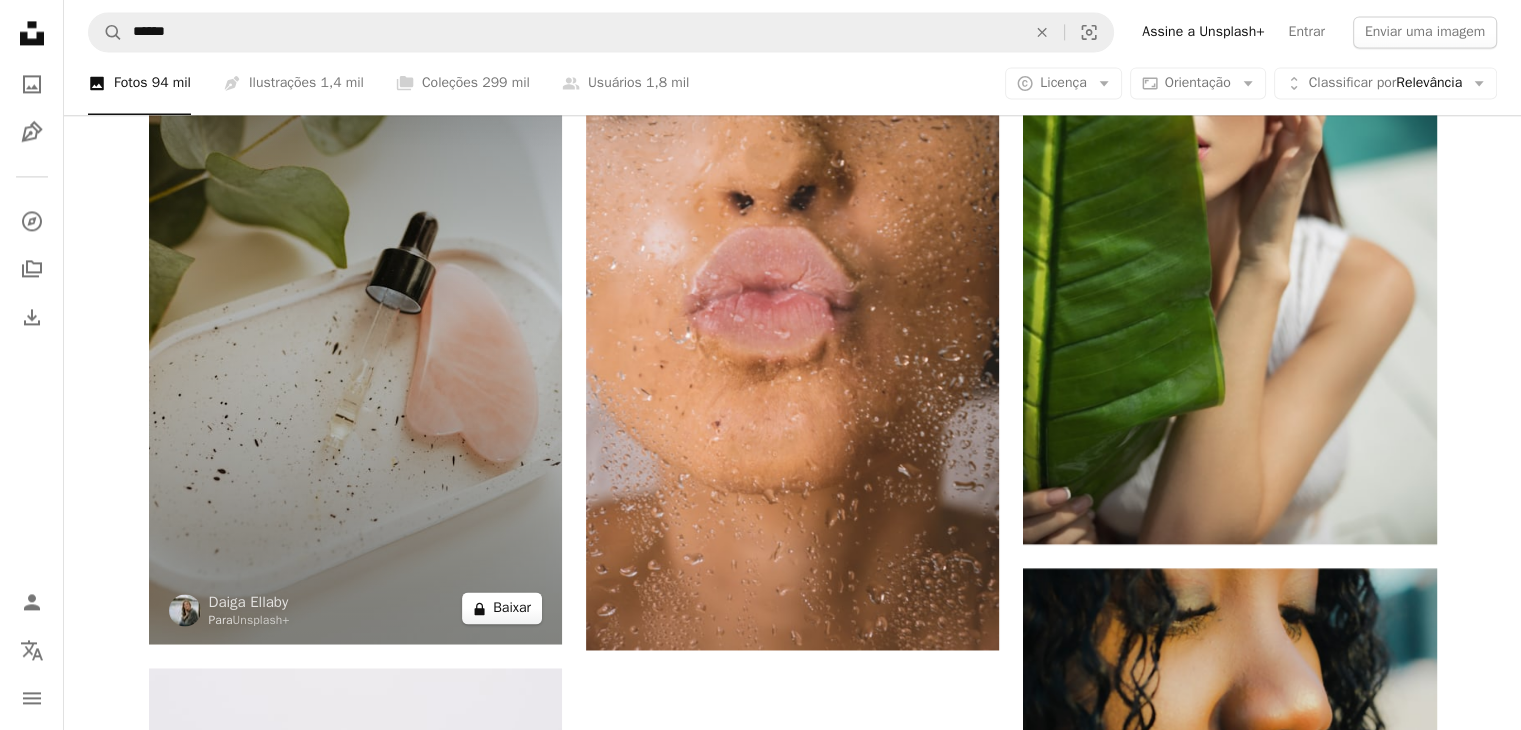 click on "A lock   Baixar" at bounding box center [502, 608] 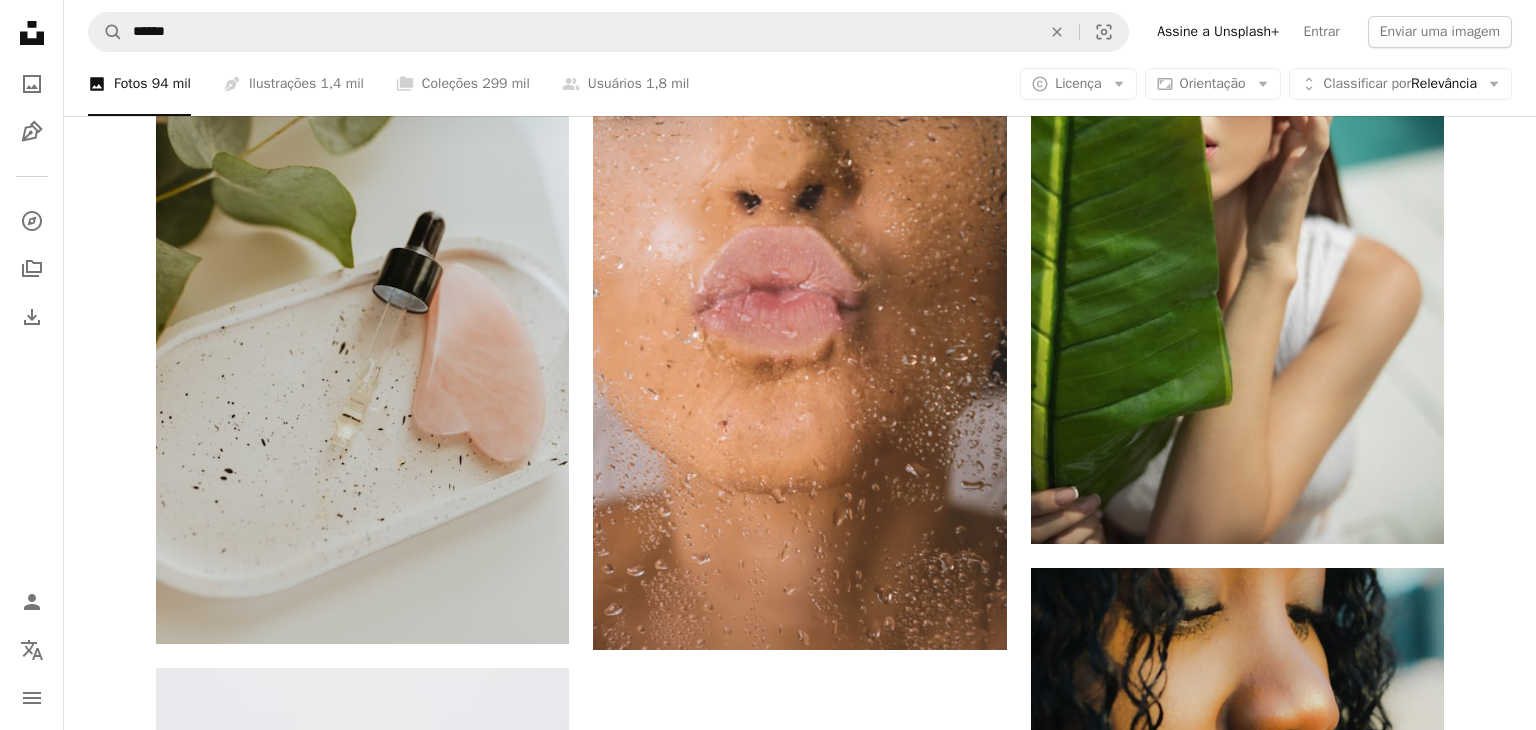 click on "An X shape Imagens premium, prontas para usar. Obtenha acesso ilimitado. A plus sign Conteúdo para associados adicionado mensalmente A plus sign Downloads royalty-free ilimitados A plus sign Ilustrações  Lançamento A plus sign Proteções legais aprimoradas anual 66%  de desconto mensal $ 12   $ 4 USD por mês * Assine a  Unsplash+ *Quando pago anualmente, faturamento antecipado de  $ 48 Mais impostos aplicáveis. Renovação automática. Cancele quando quiser." at bounding box center [768, 3147] 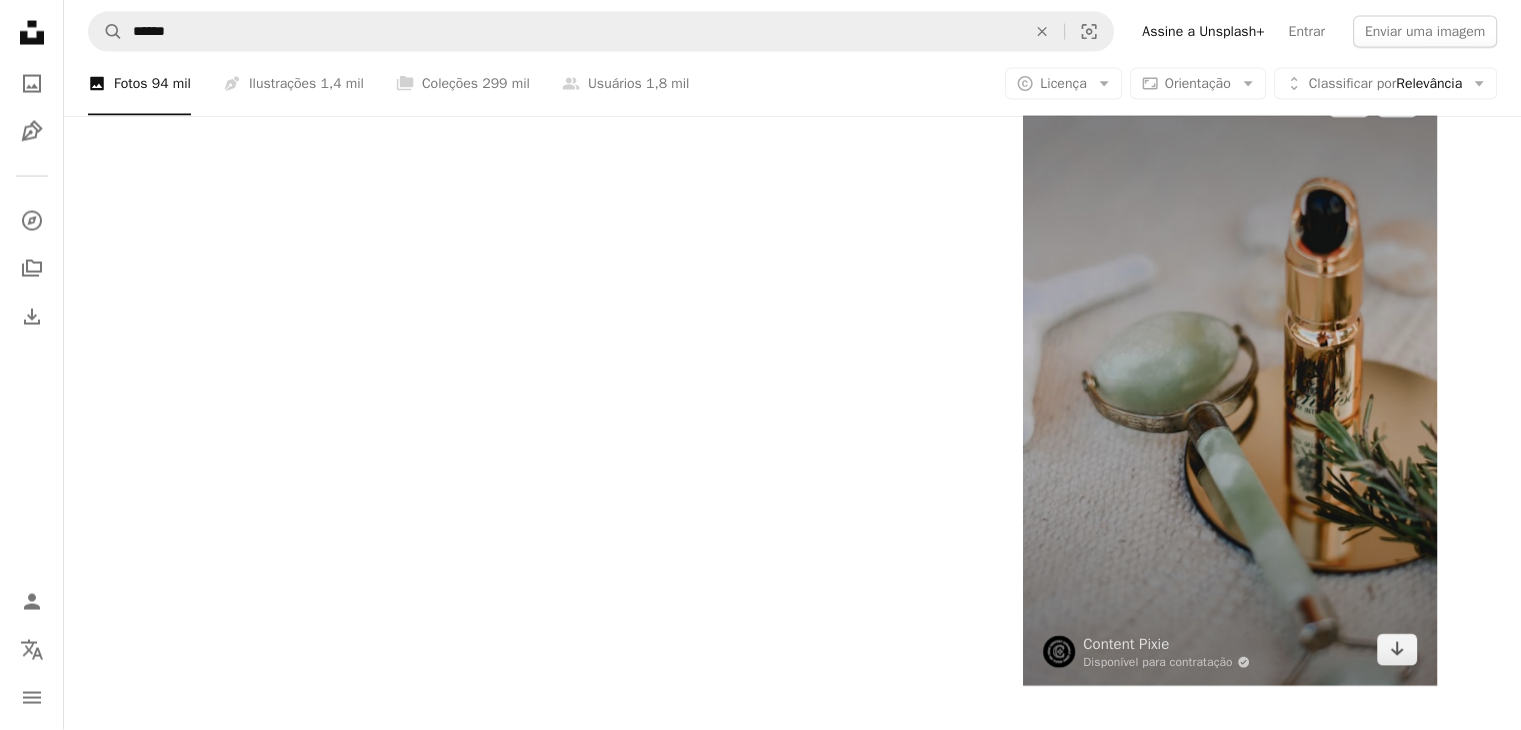 scroll, scrollTop: 4200, scrollLeft: 0, axis: vertical 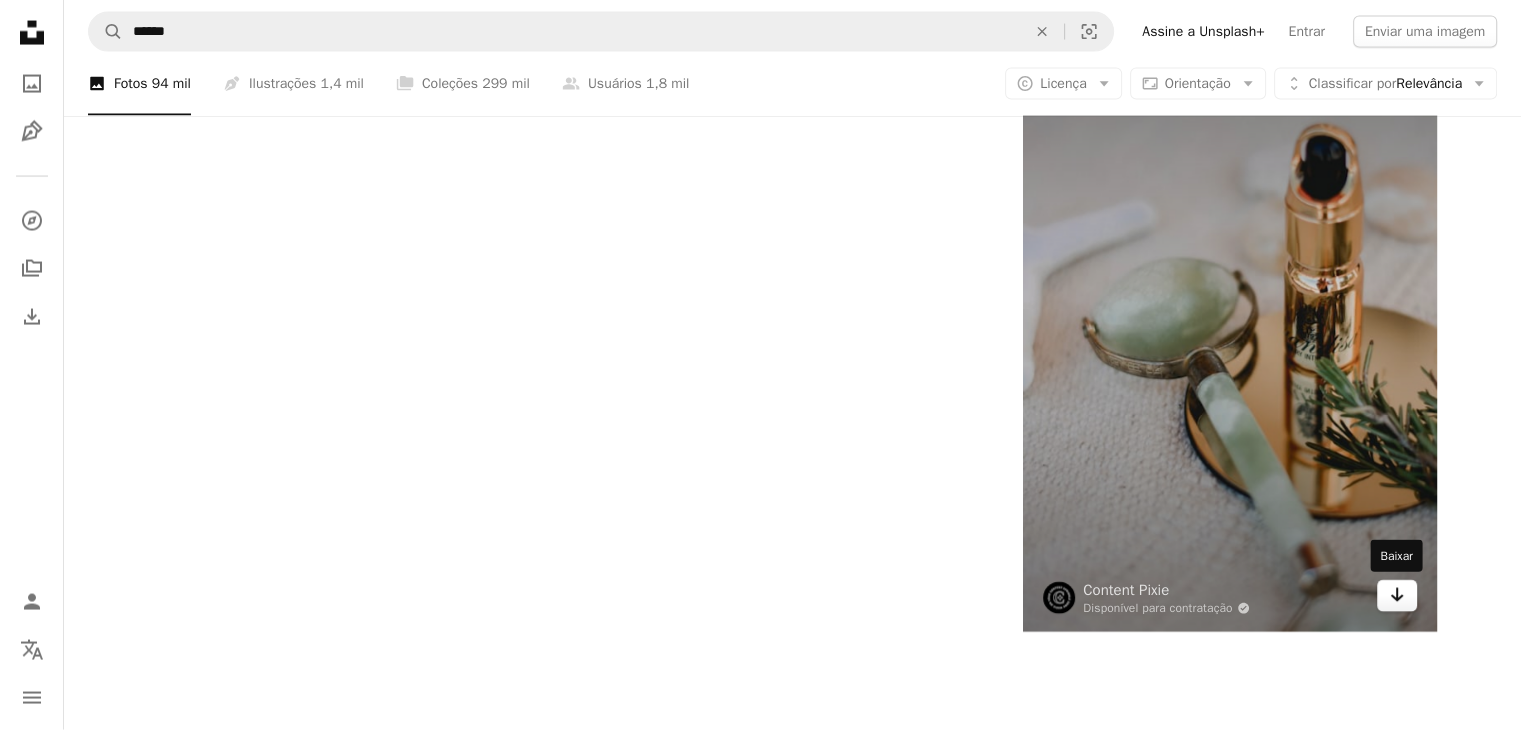click on "Arrow pointing down" 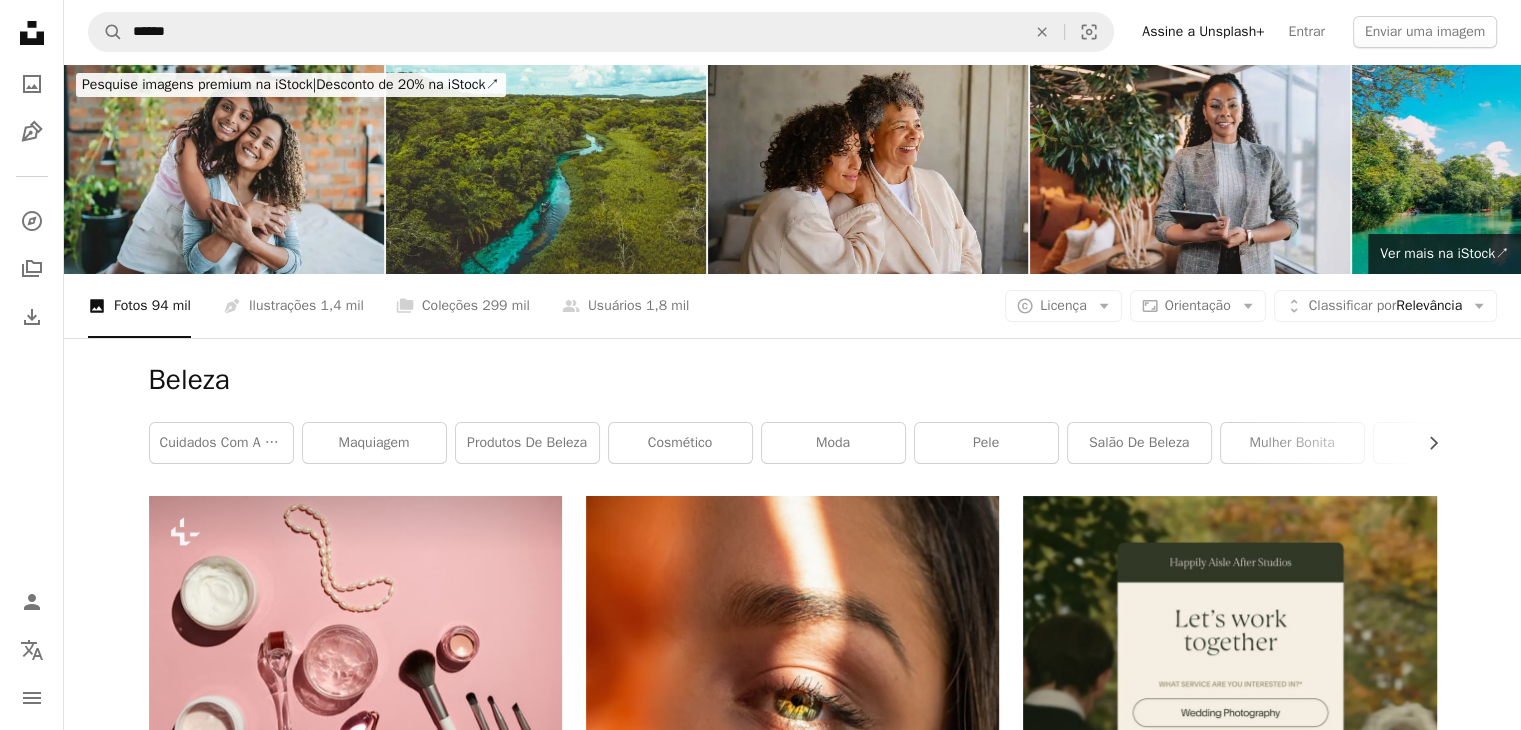 scroll, scrollTop: 0, scrollLeft: 0, axis: both 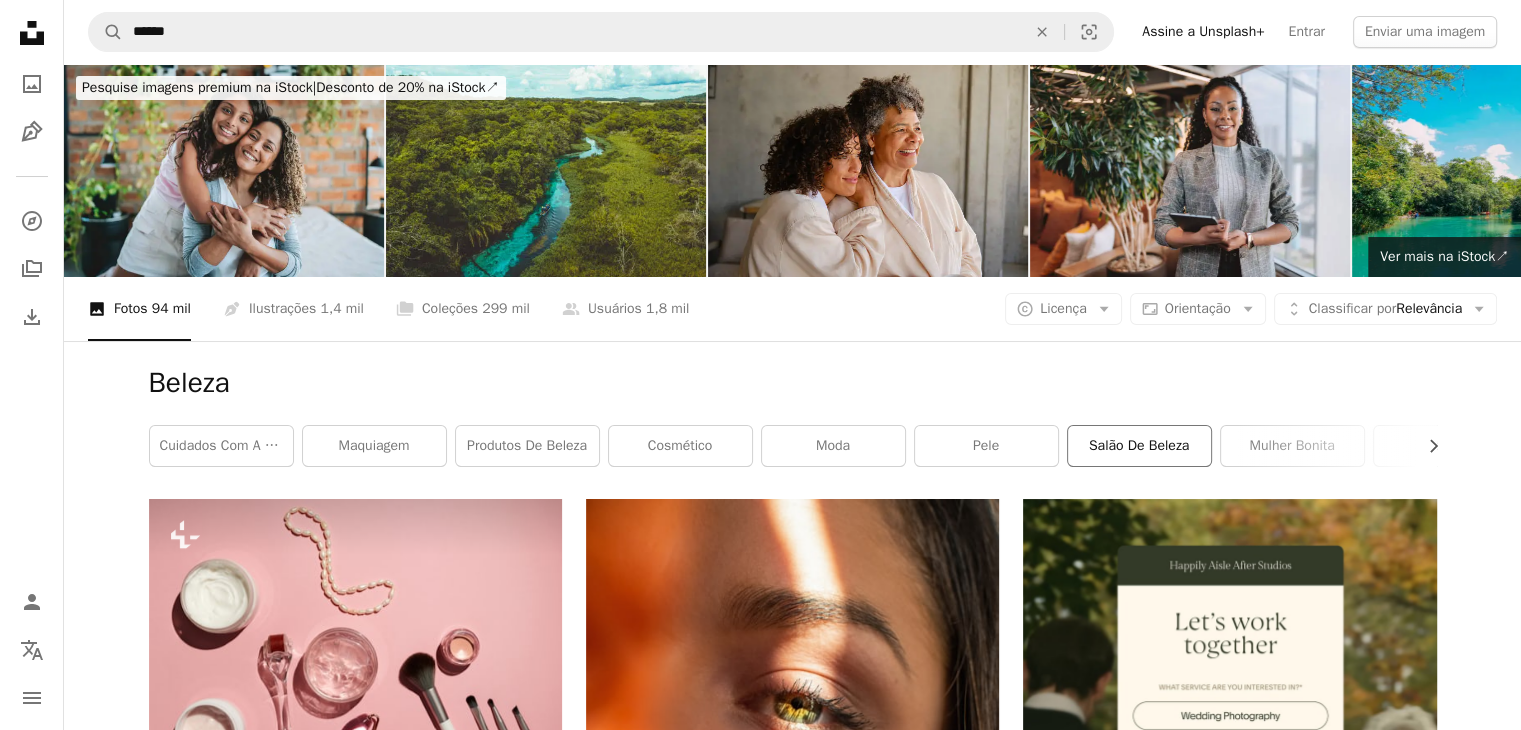 click on "salão de beleza" at bounding box center (1139, 446) 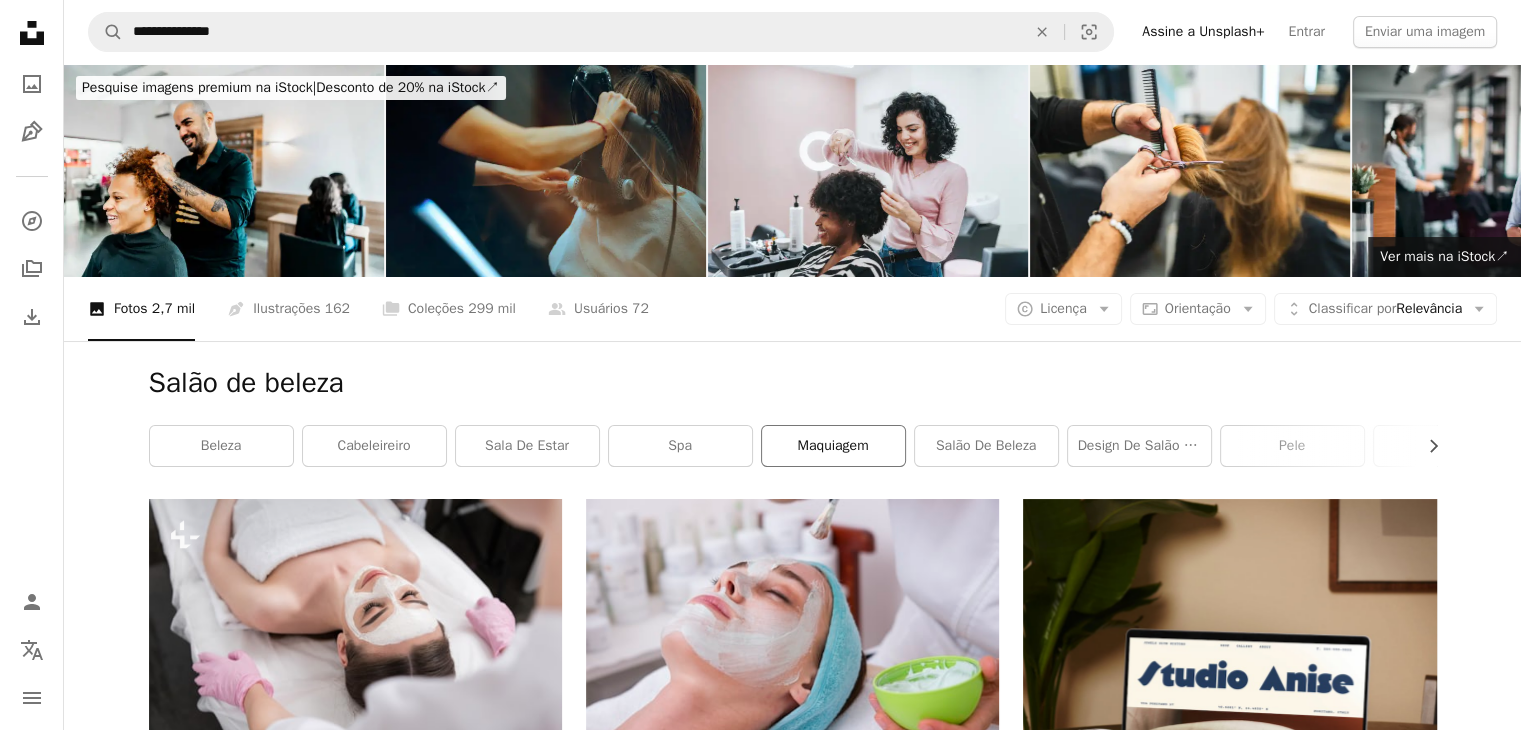 click on "maquiagem" at bounding box center (833, 446) 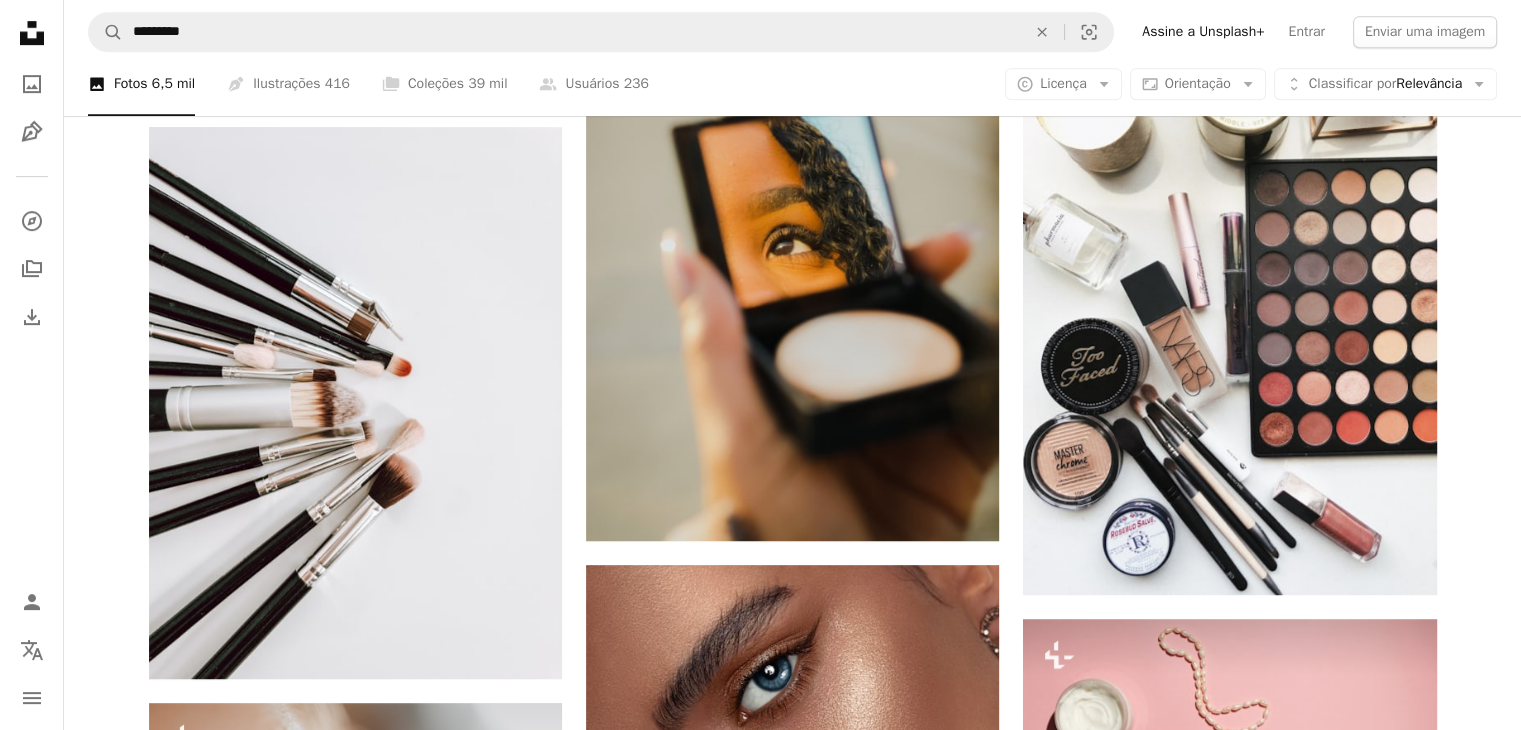 scroll, scrollTop: 1100, scrollLeft: 0, axis: vertical 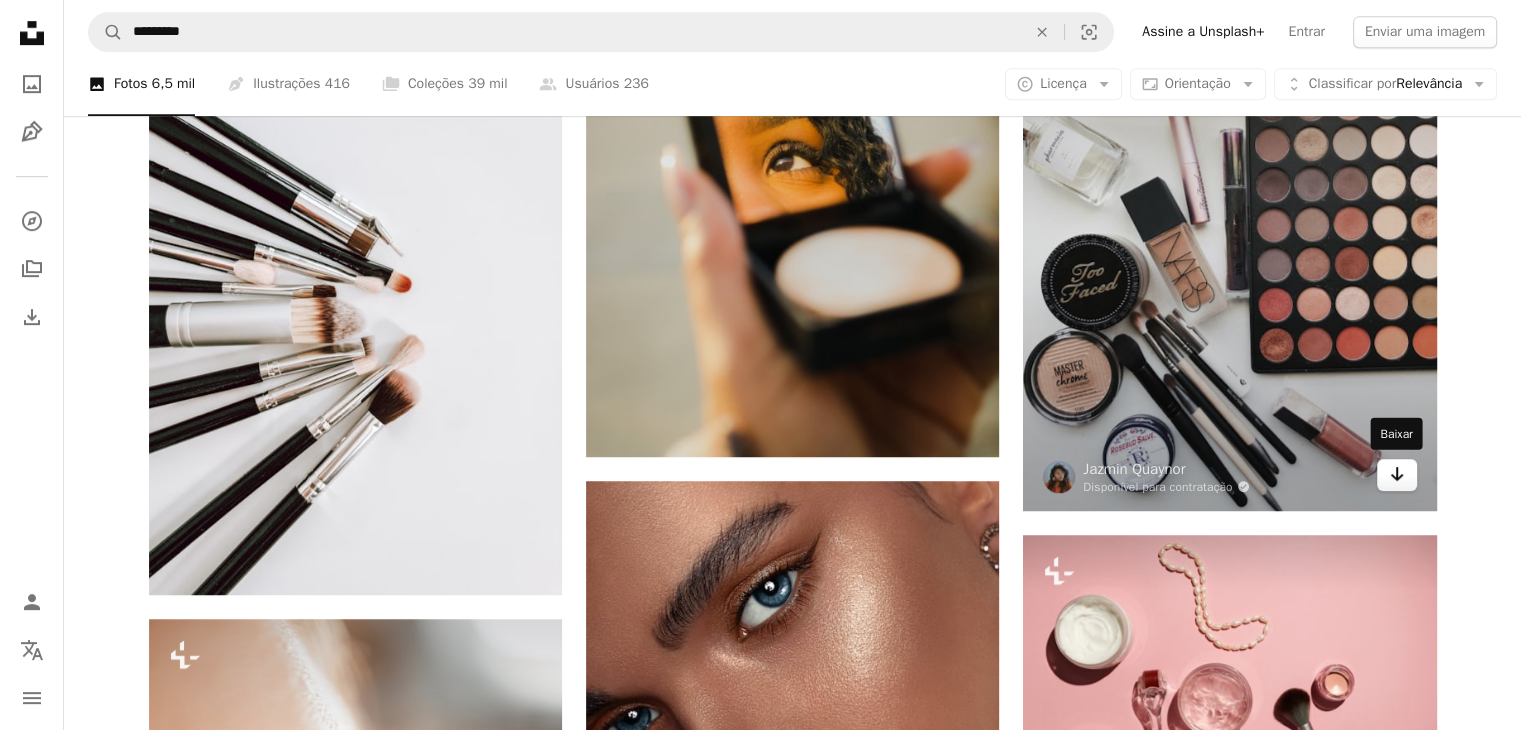 click on "Arrow pointing down" 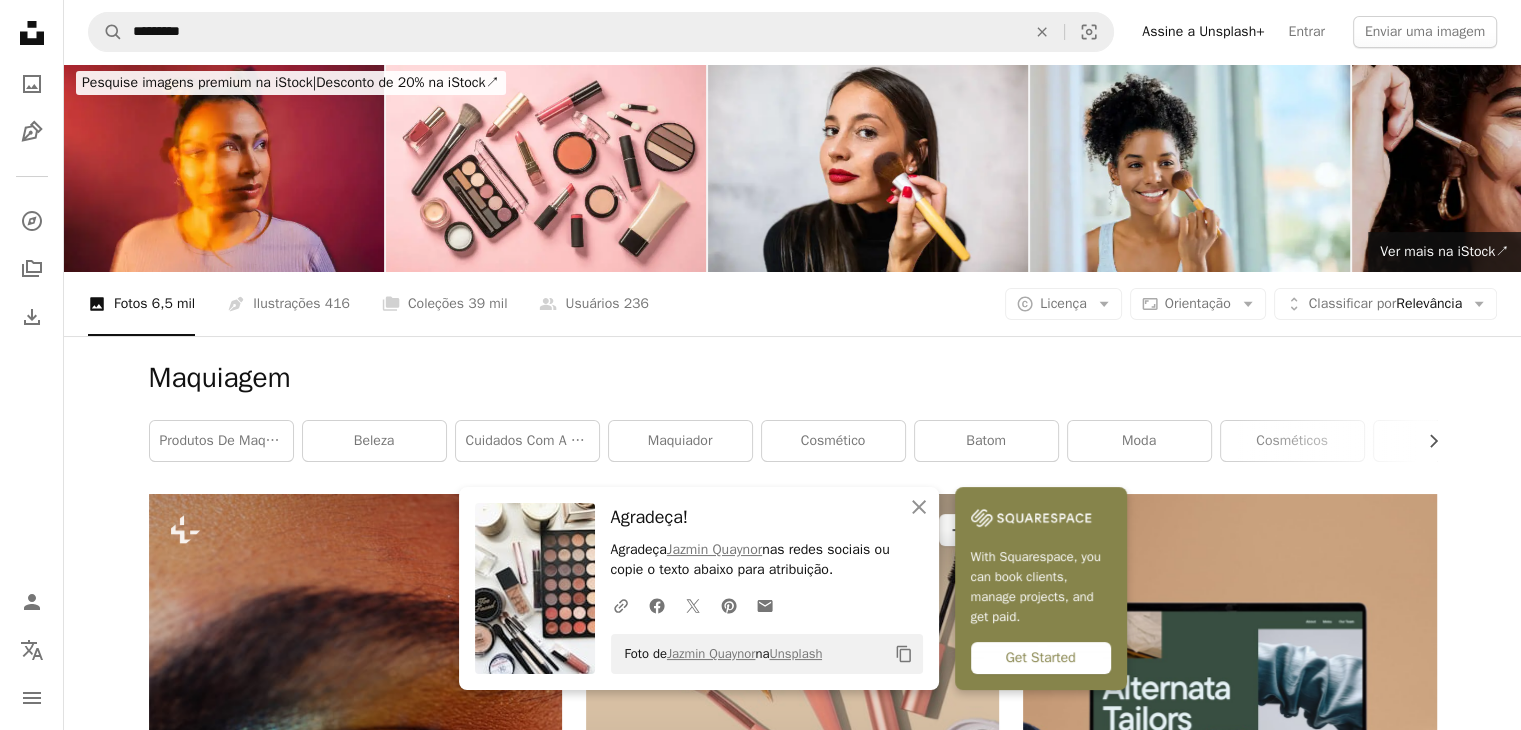 scroll, scrollTop: 0, scrollLeft: 0, axis: both 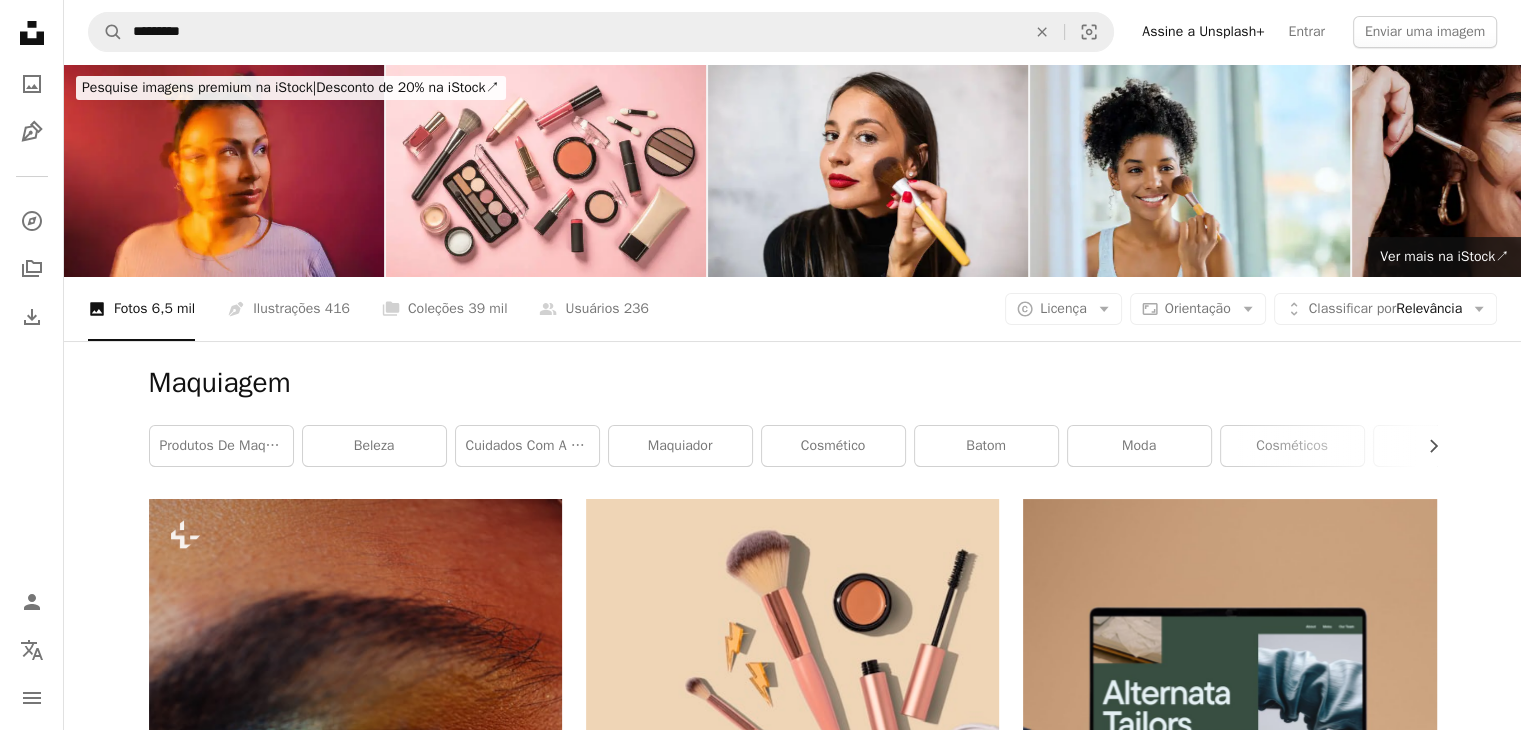 click on "Maquiagem Chevron right produtos de maquiagem beleza cuidados com a pele Maquiador cosmético batom moda cosméticos compor maquiagem de noiva modelo de maquiagem maquiagem de beleza" at bounding box center (793, 420) 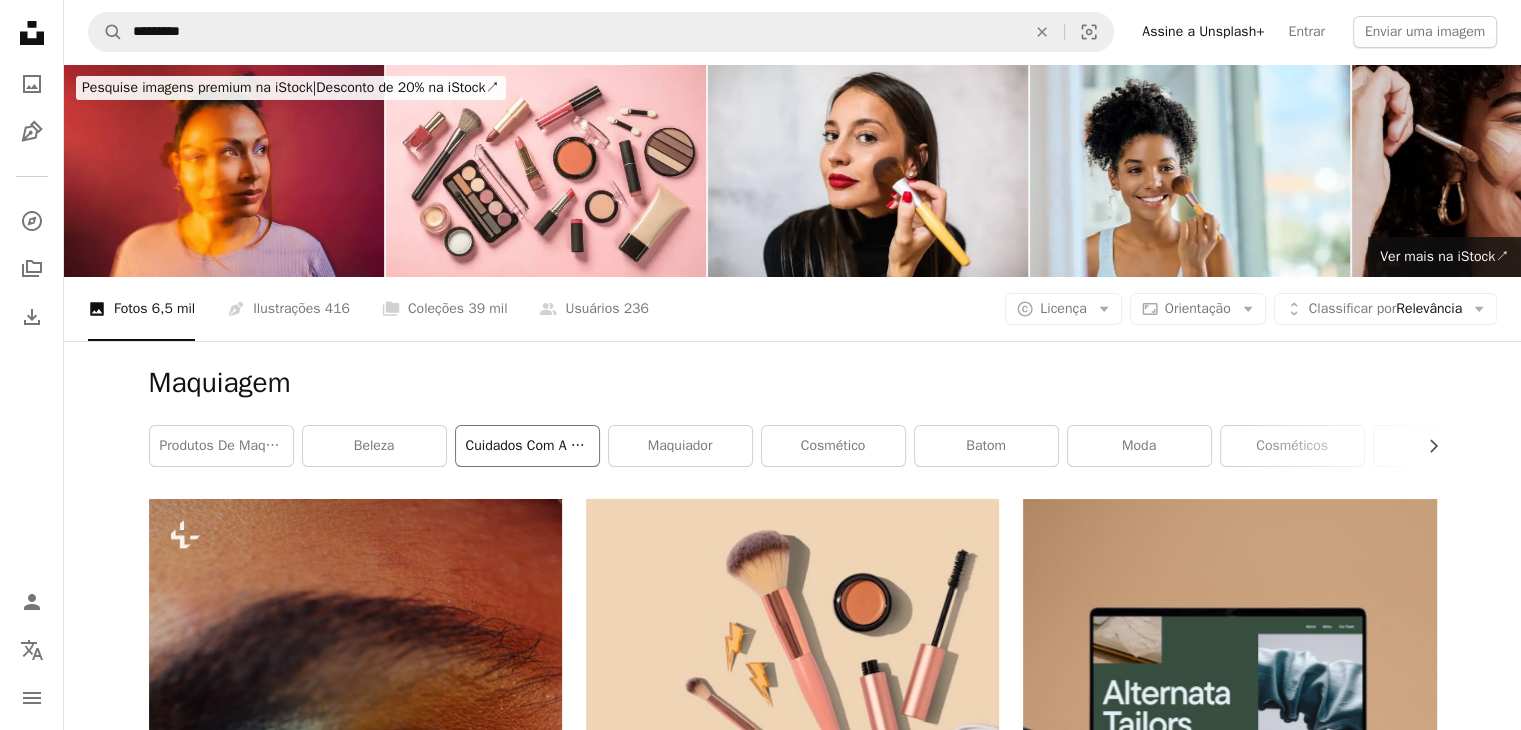 click on "cuidados com a pele" at bounding box center (527, 446) 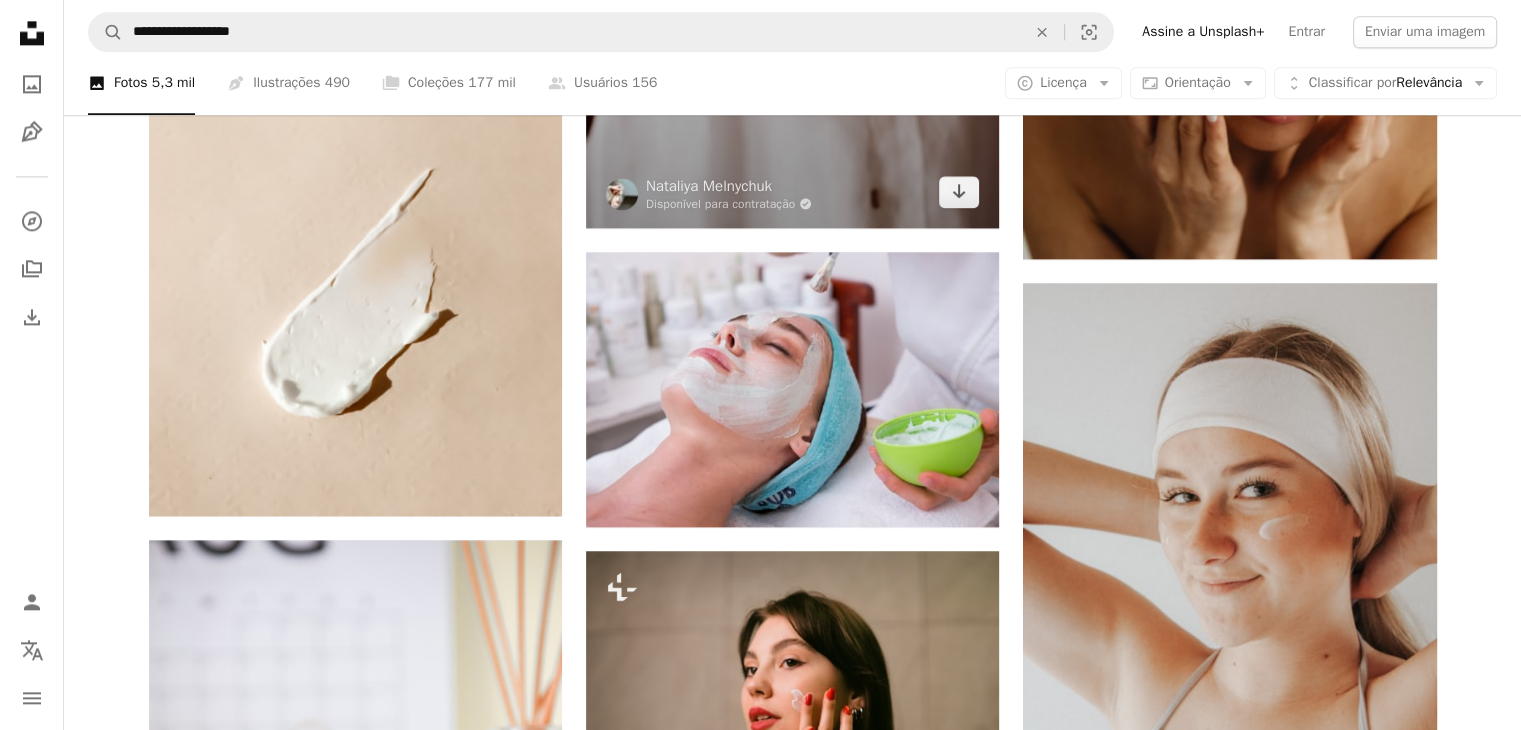 scroll, scrollTop: 2700, scrollLeft: 0, axis: vertical 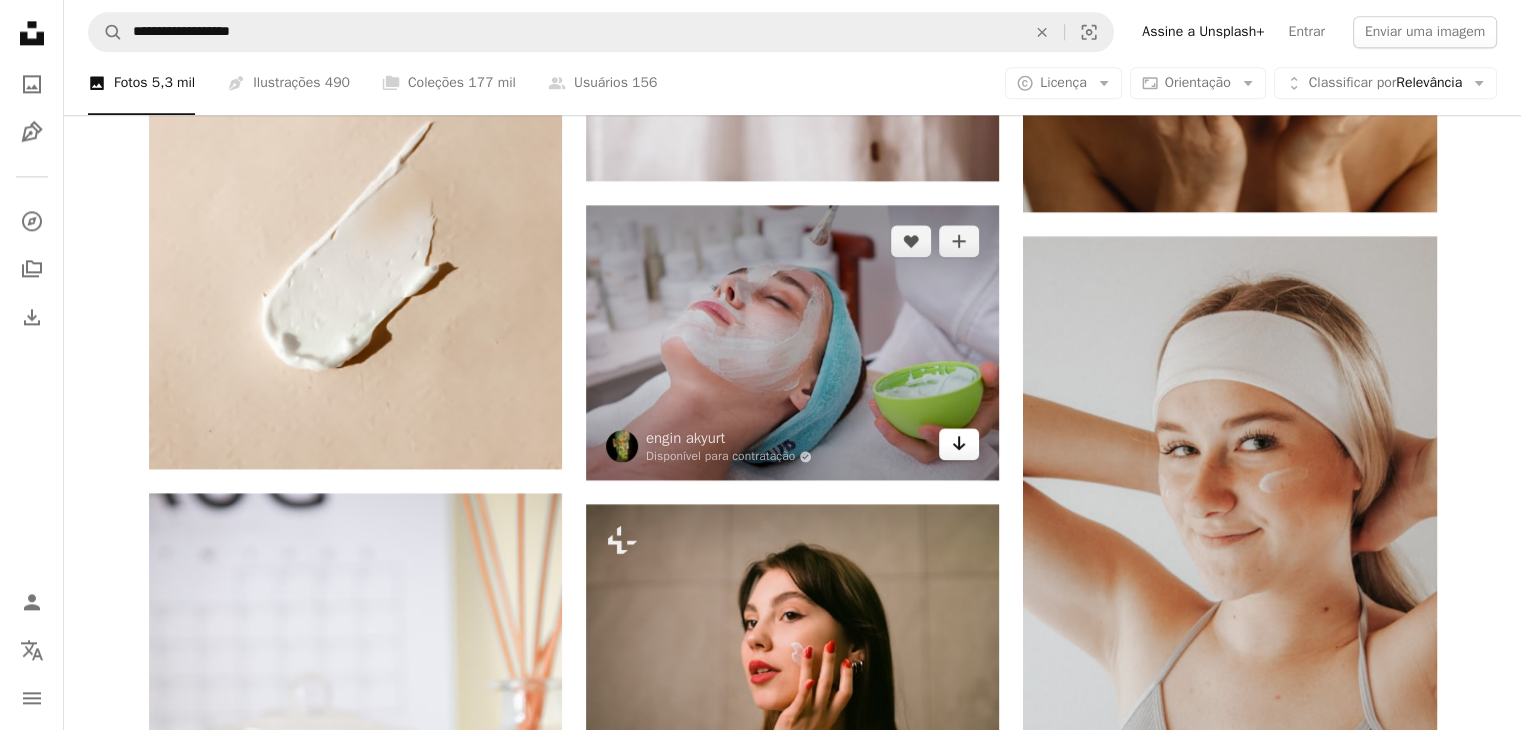 click on "Arrow pointing down" at bounding box center [959, 444] 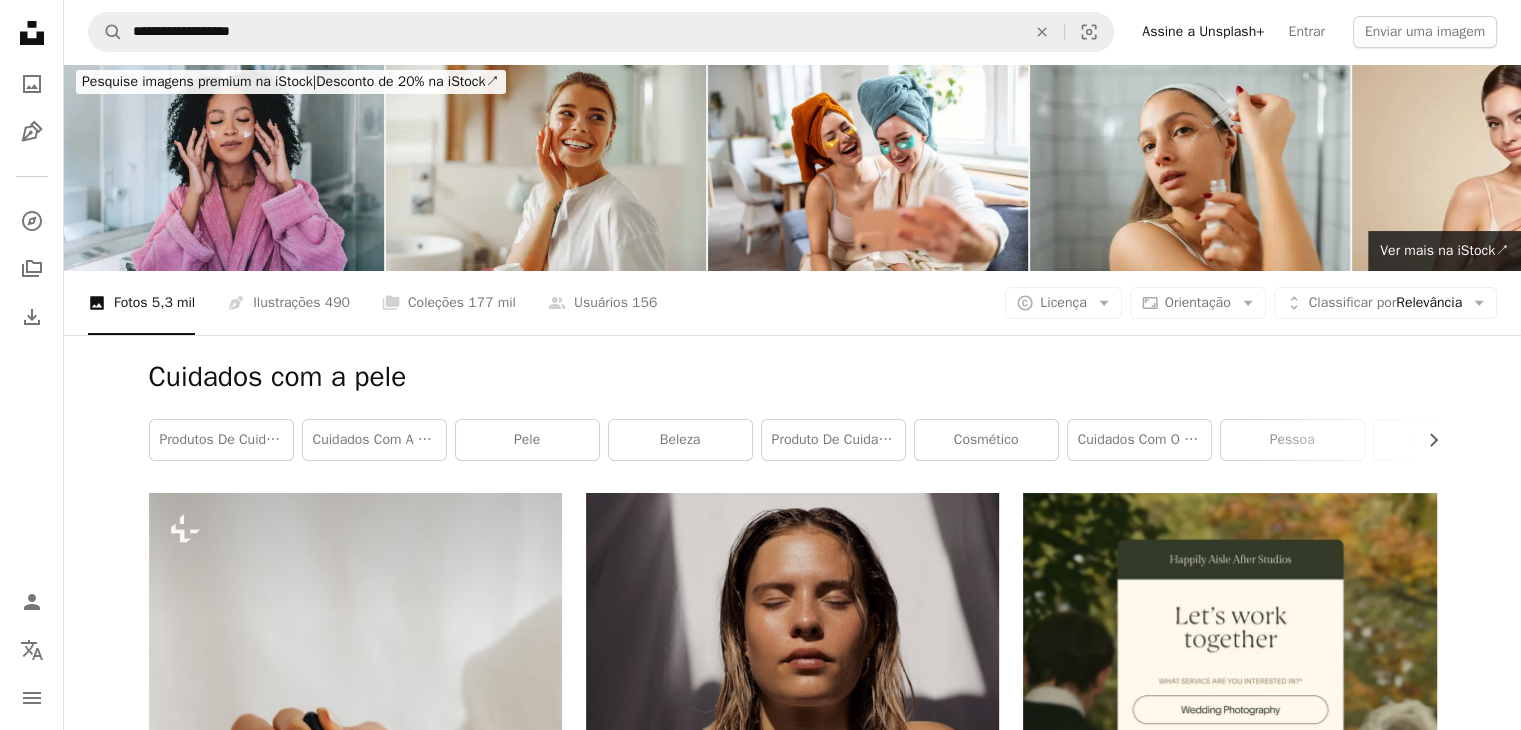 scroll, scrollTop: 0, scrollLeft: 0, axis: both 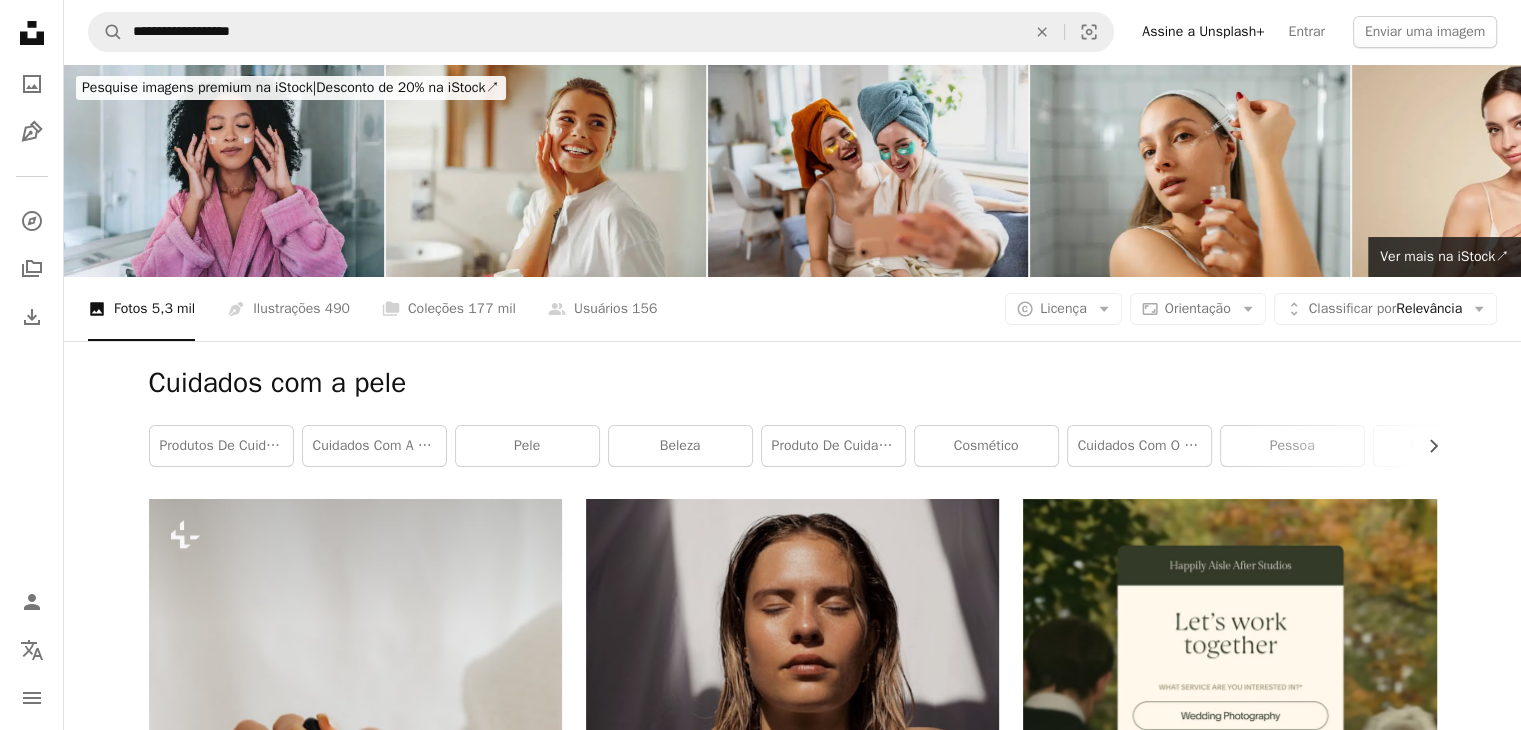 click at bounding box center (868, 170) 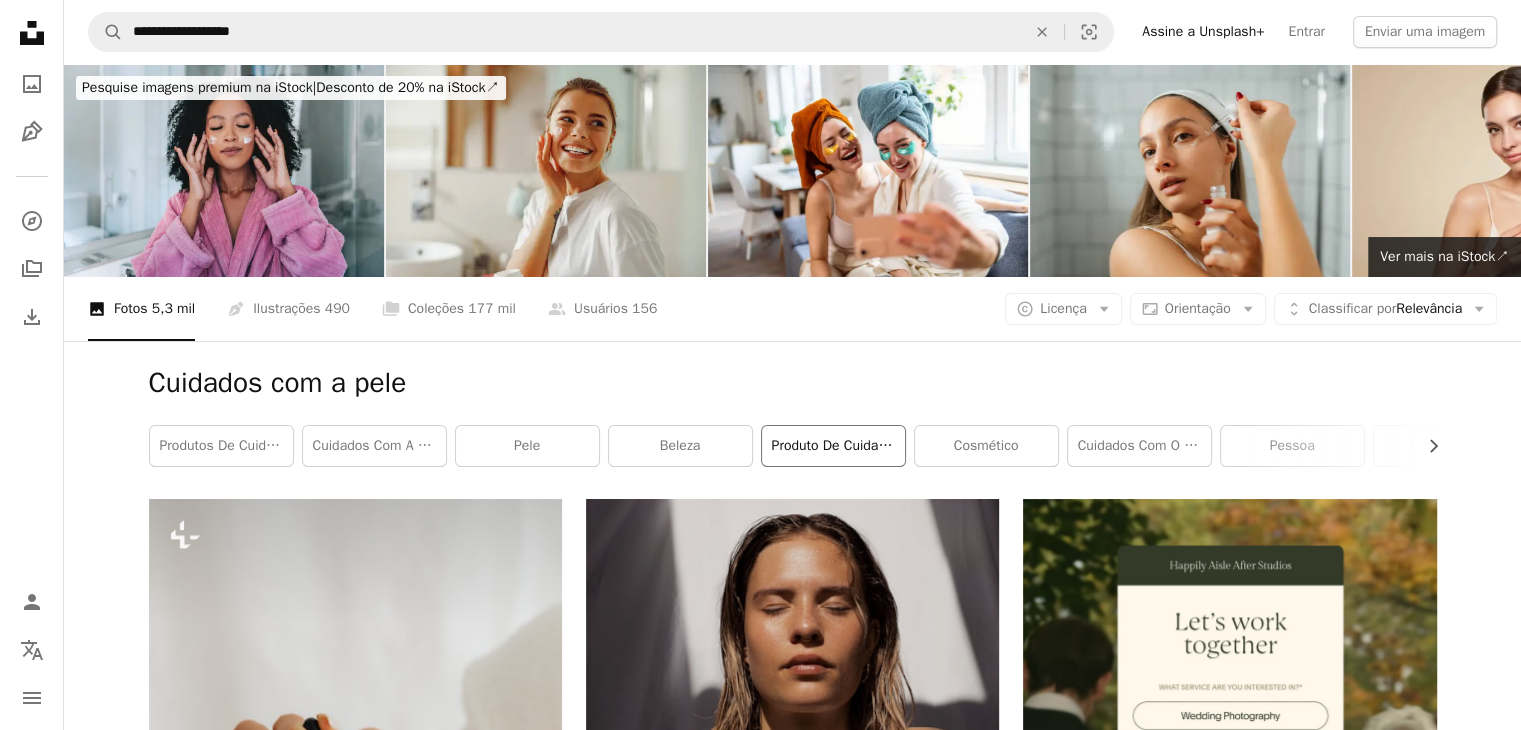 click on "produto de cuidados com a pele" at bounding box center [833, 446] 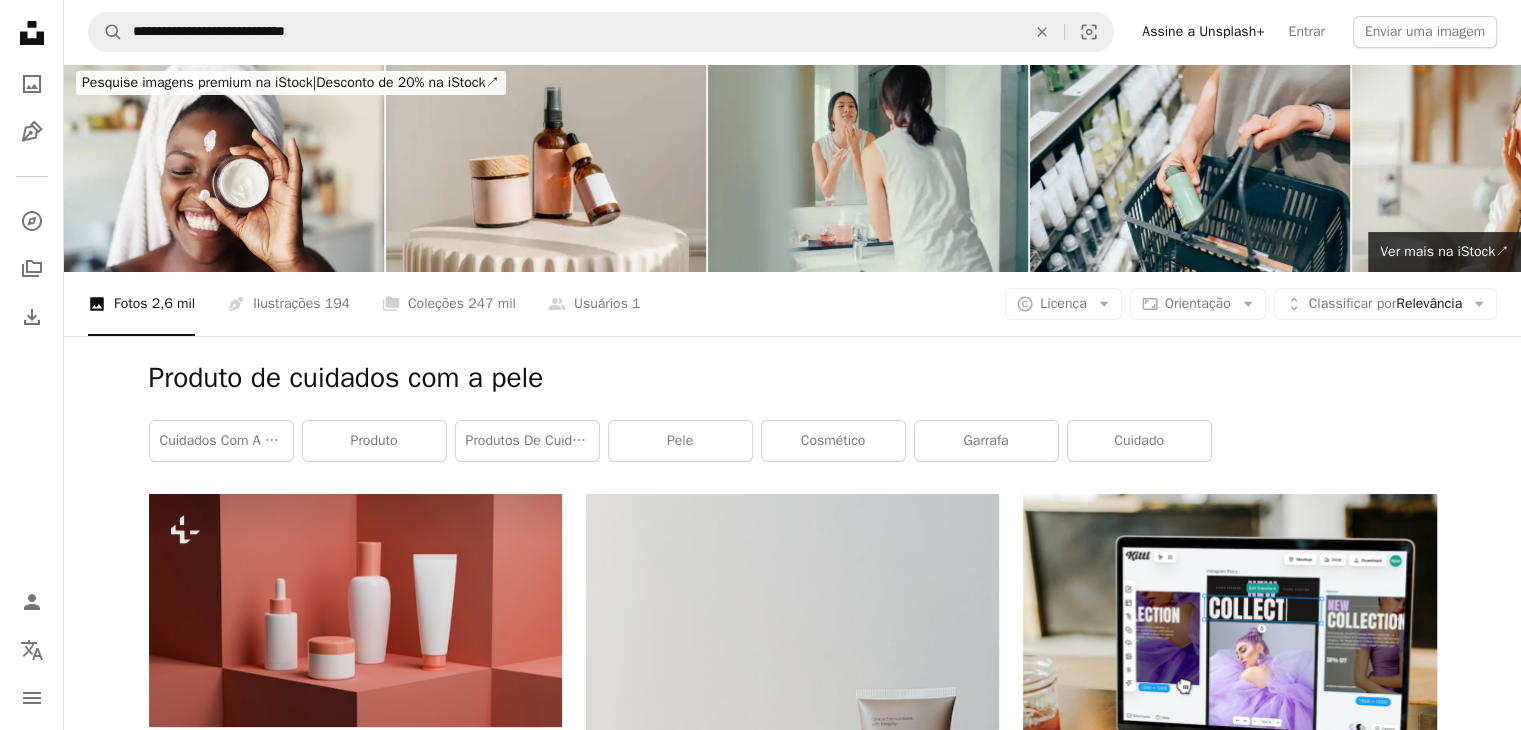 scroll, scrollTop: 0, scrollLeft: 0, axis: both 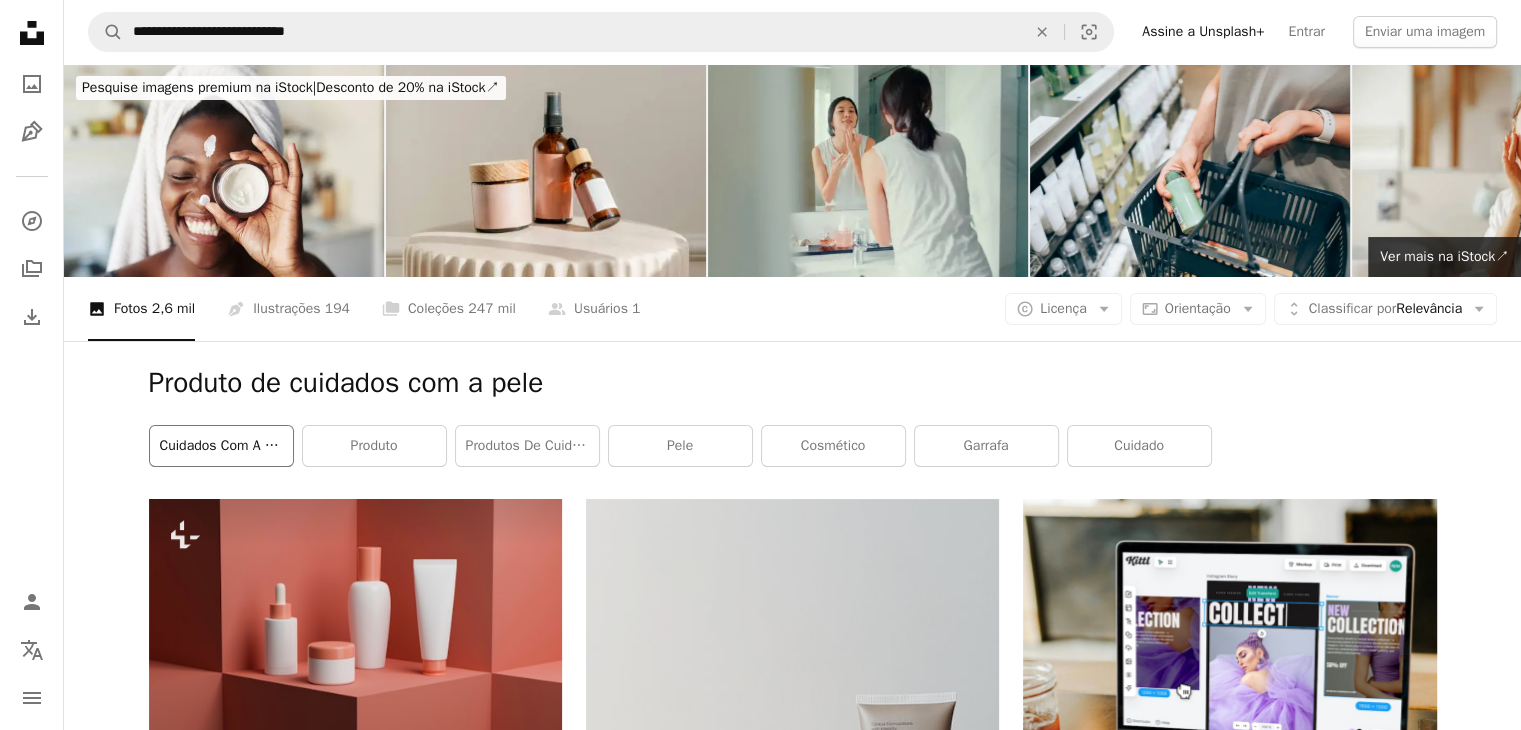 click on "cuidados com a pele" at bounding box center (221, 446) 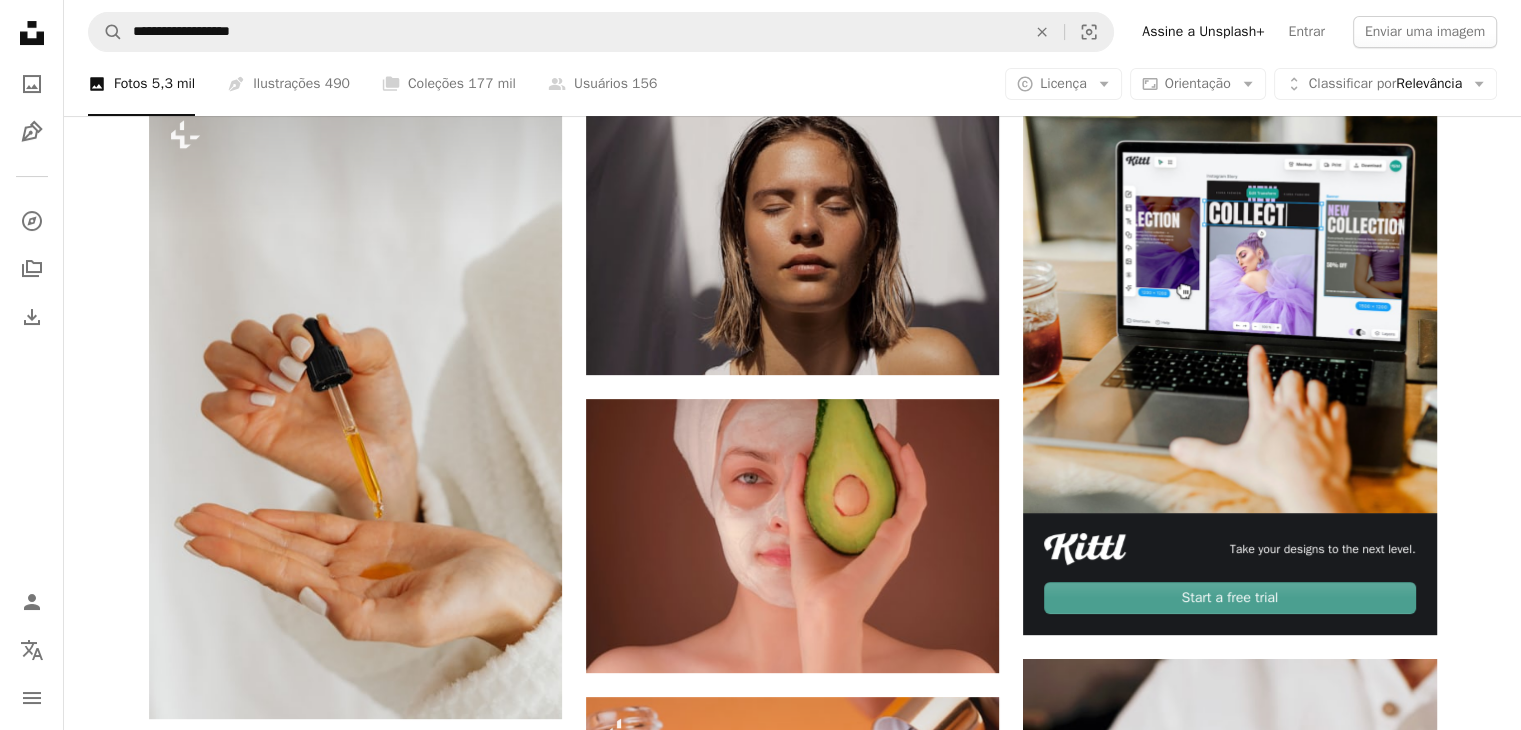 scroll, scrollTop: 0, scrollLeft: 0, axis: both 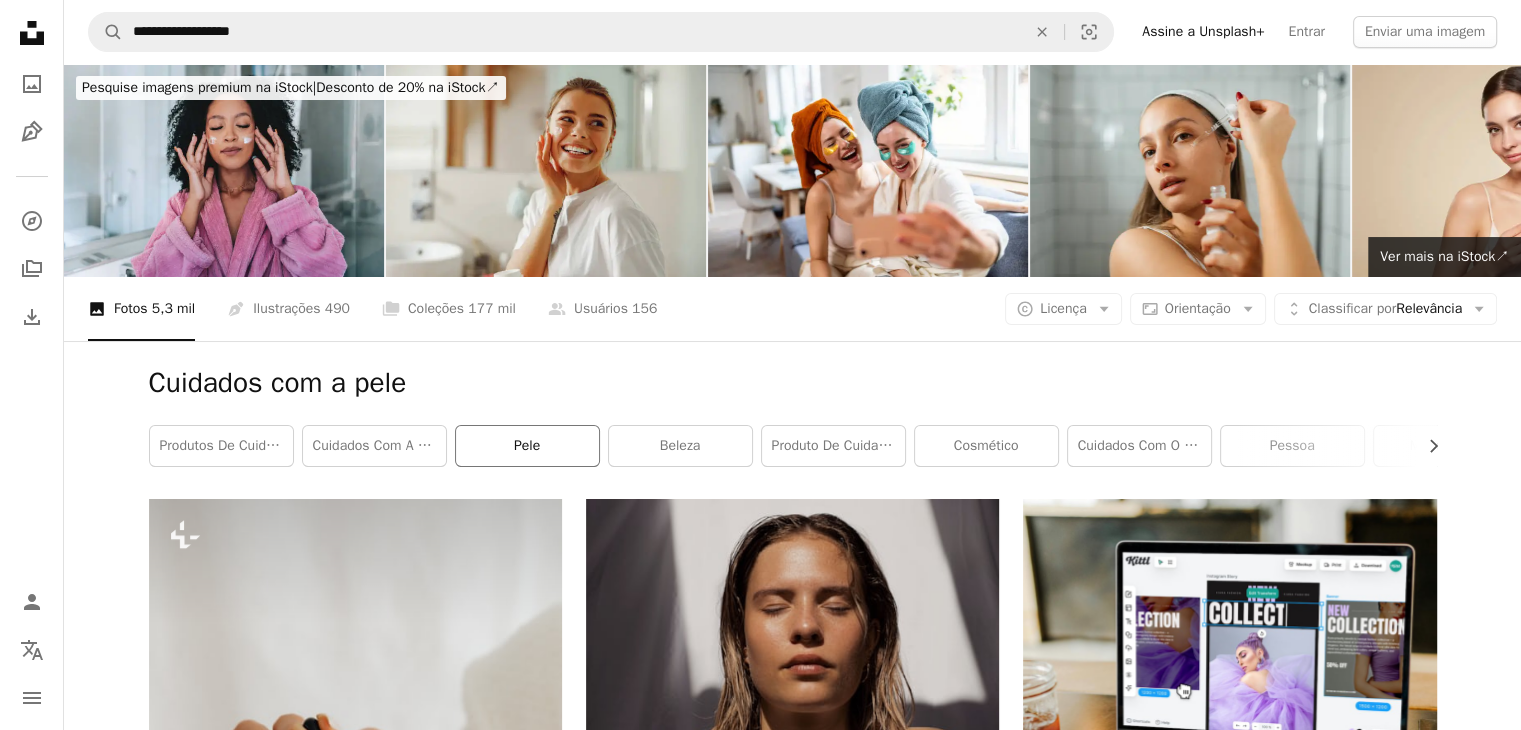 click on "pele" at bounding box center (527, 446) 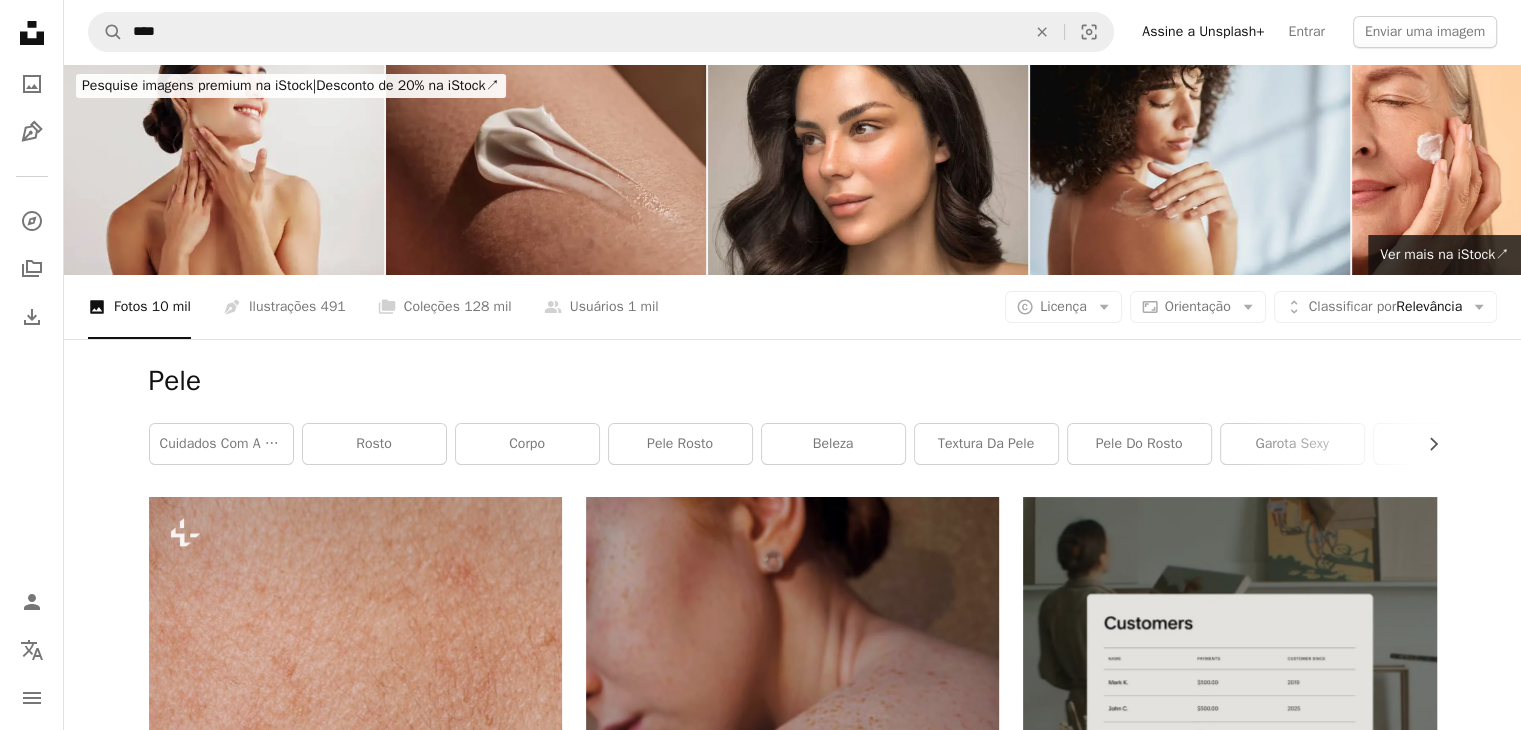scroll, scrollTop: 0, scrollLeft: 0, axis: both 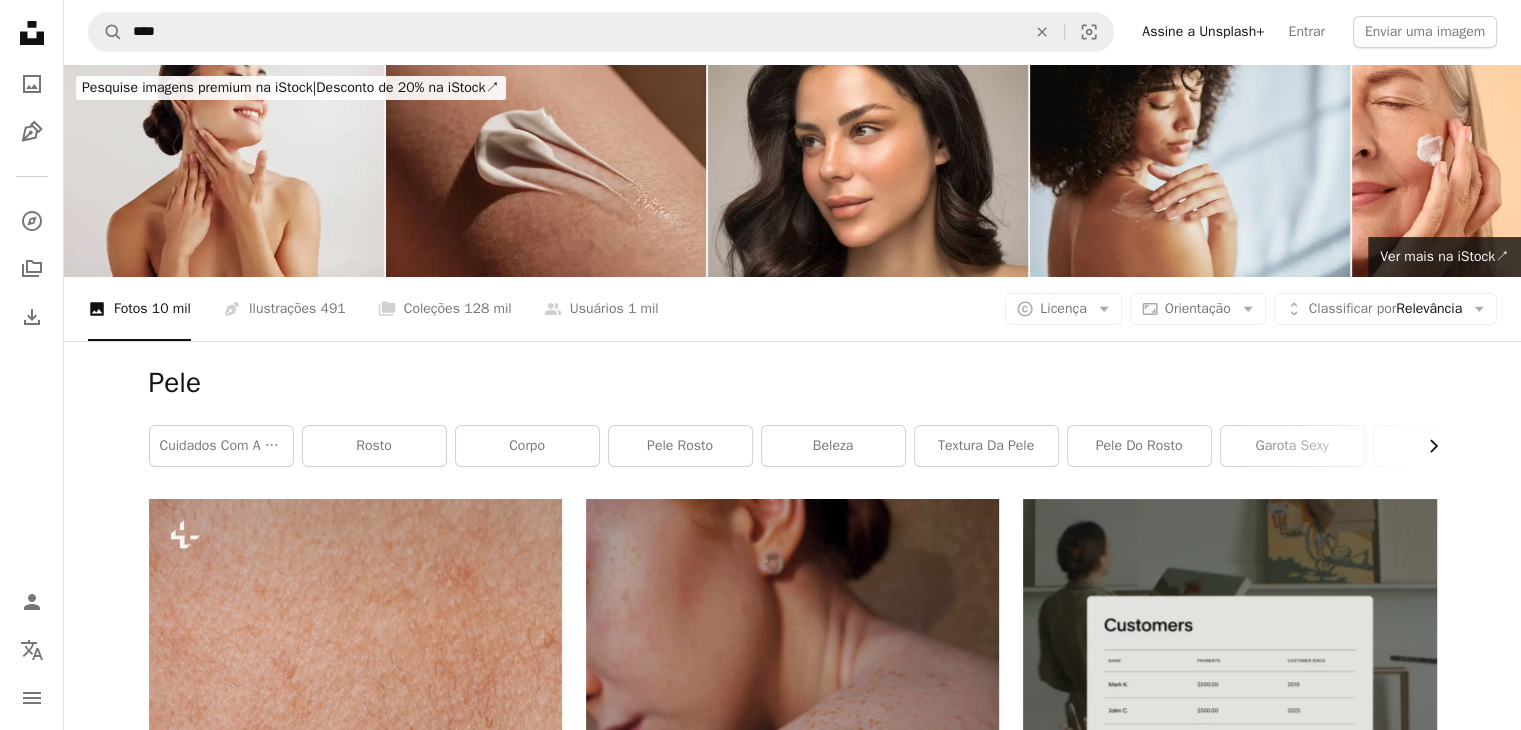 click on "Chevron right" 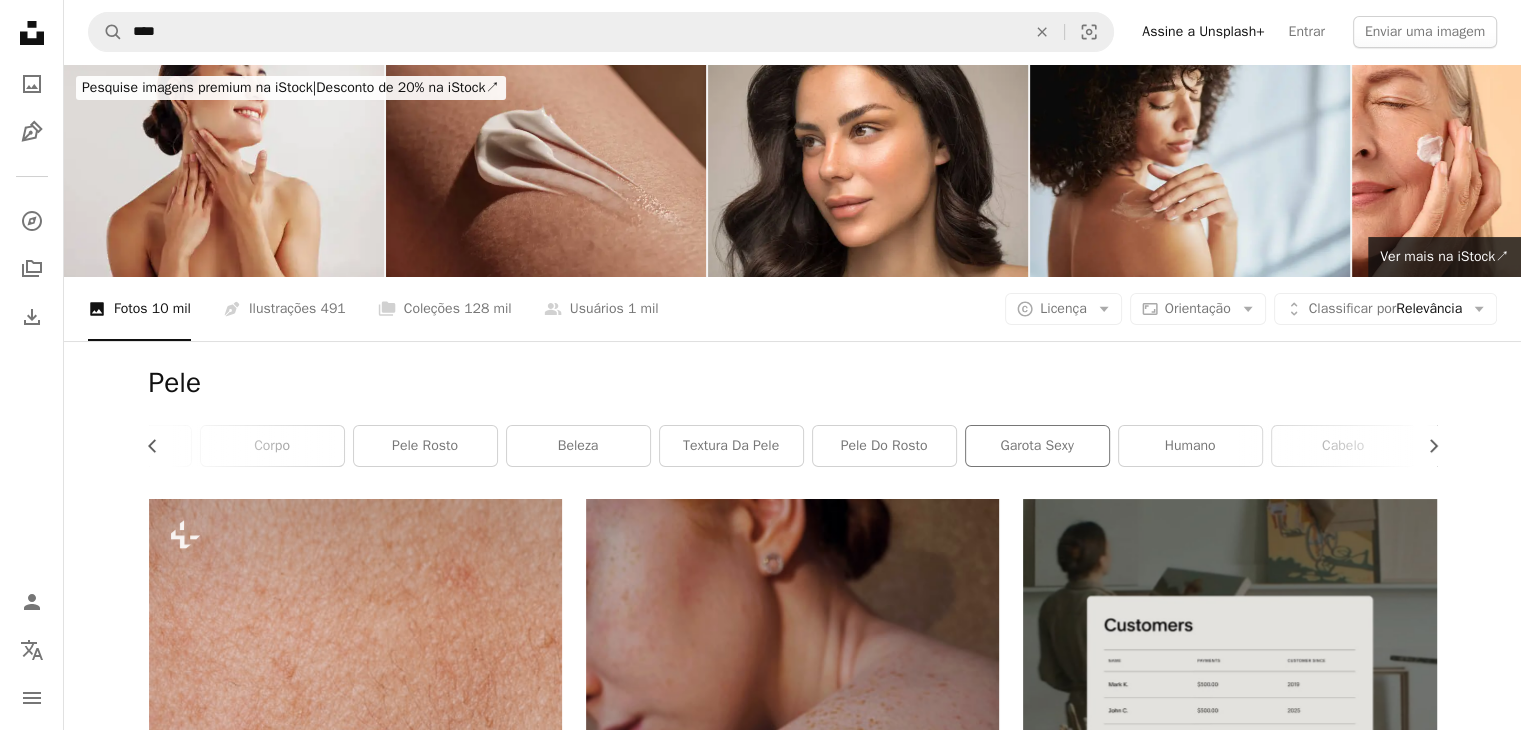 scroll, scrollTop: 0, scrollLeft: 300, axis: horizontal 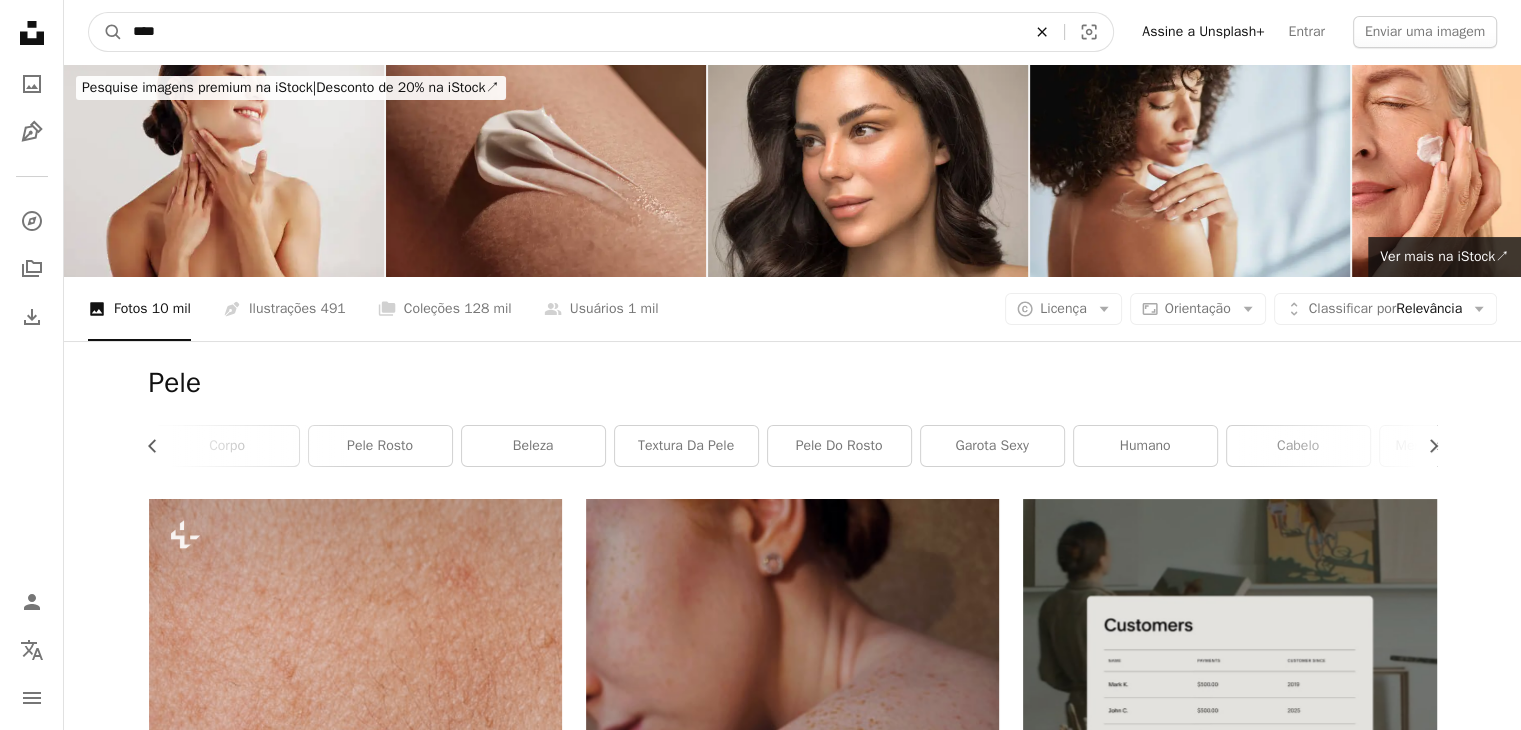 click on "An X shape" 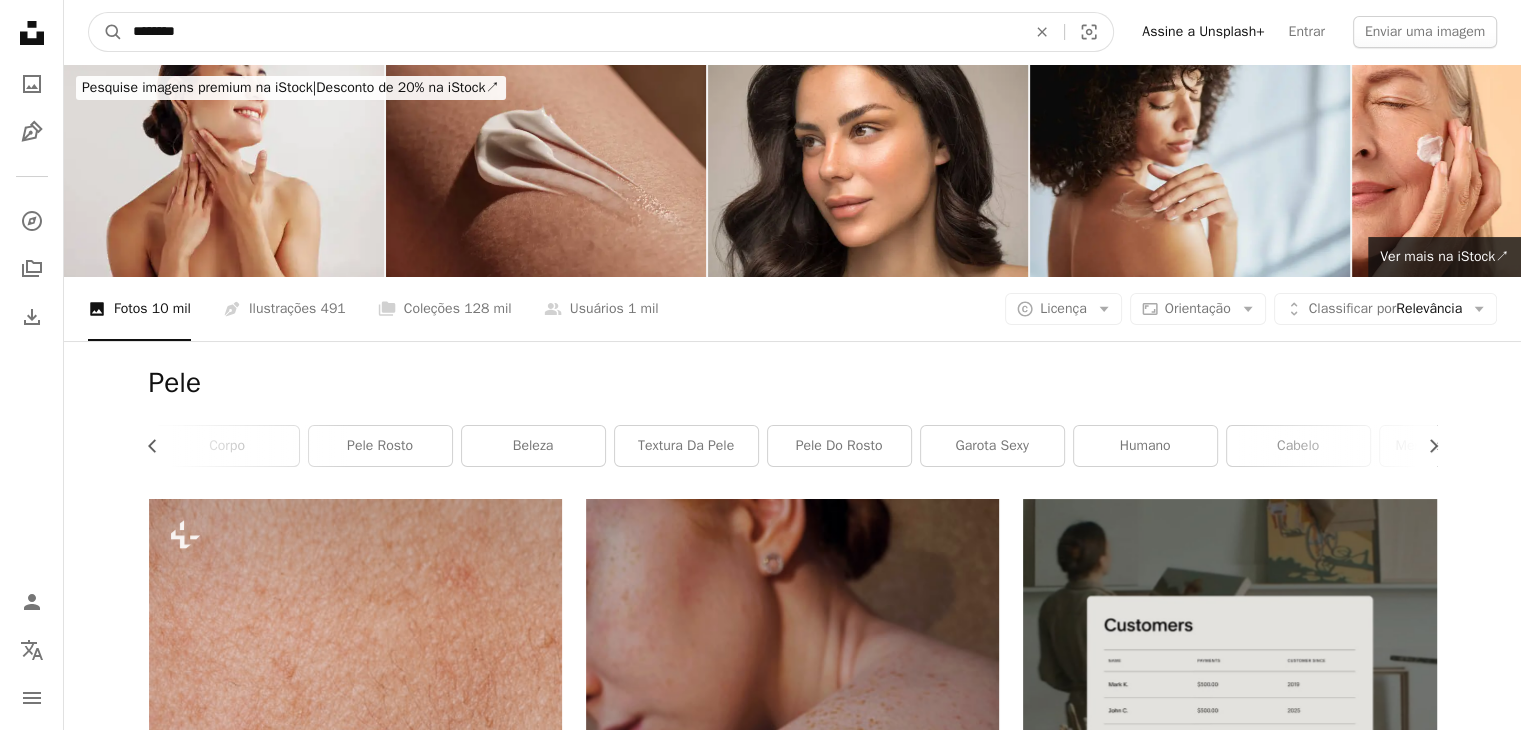 type on "********" 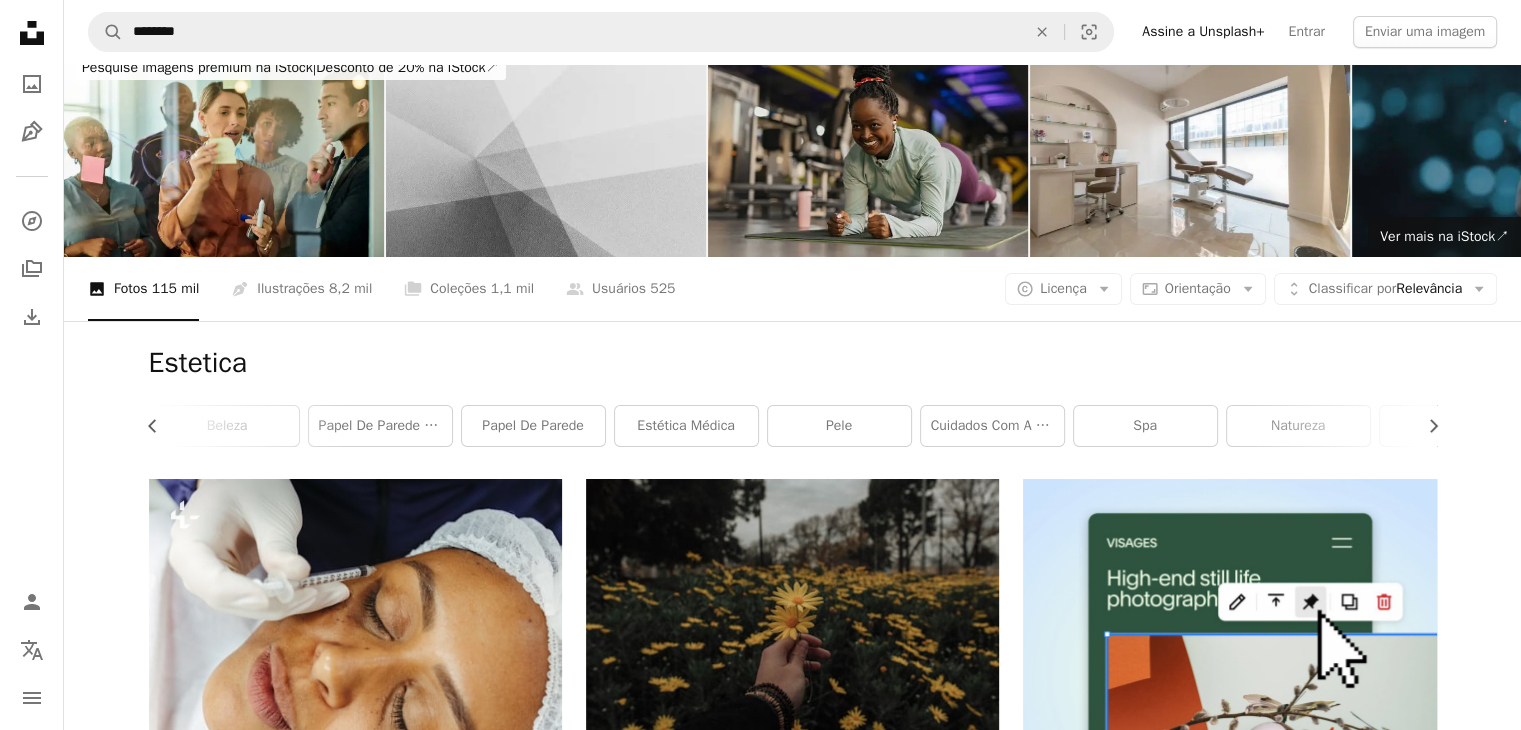 scroll, scrollTop: 0, scrollLeft: 0, axis: both 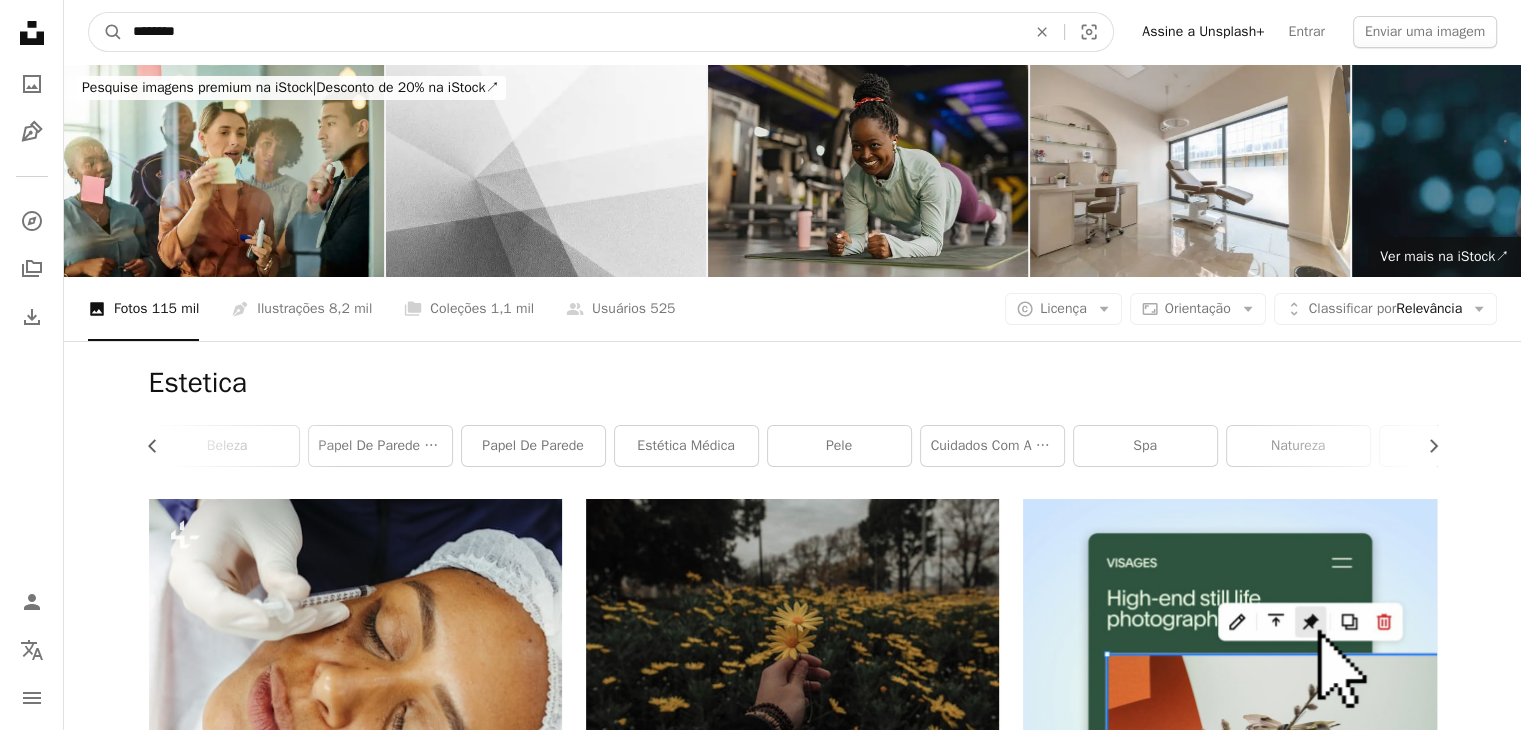 click on "********" at bounding box center [571, 32] 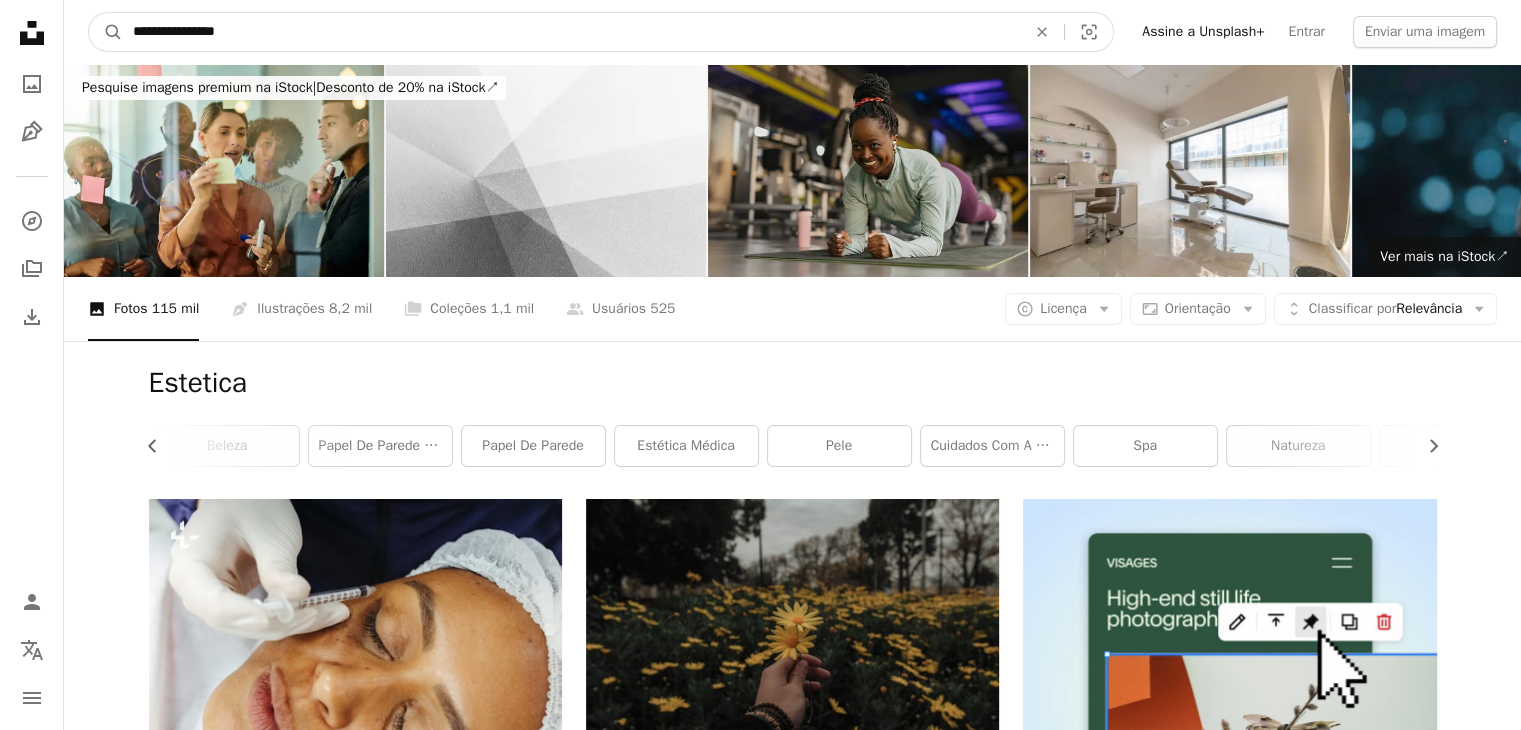 type on "**********" 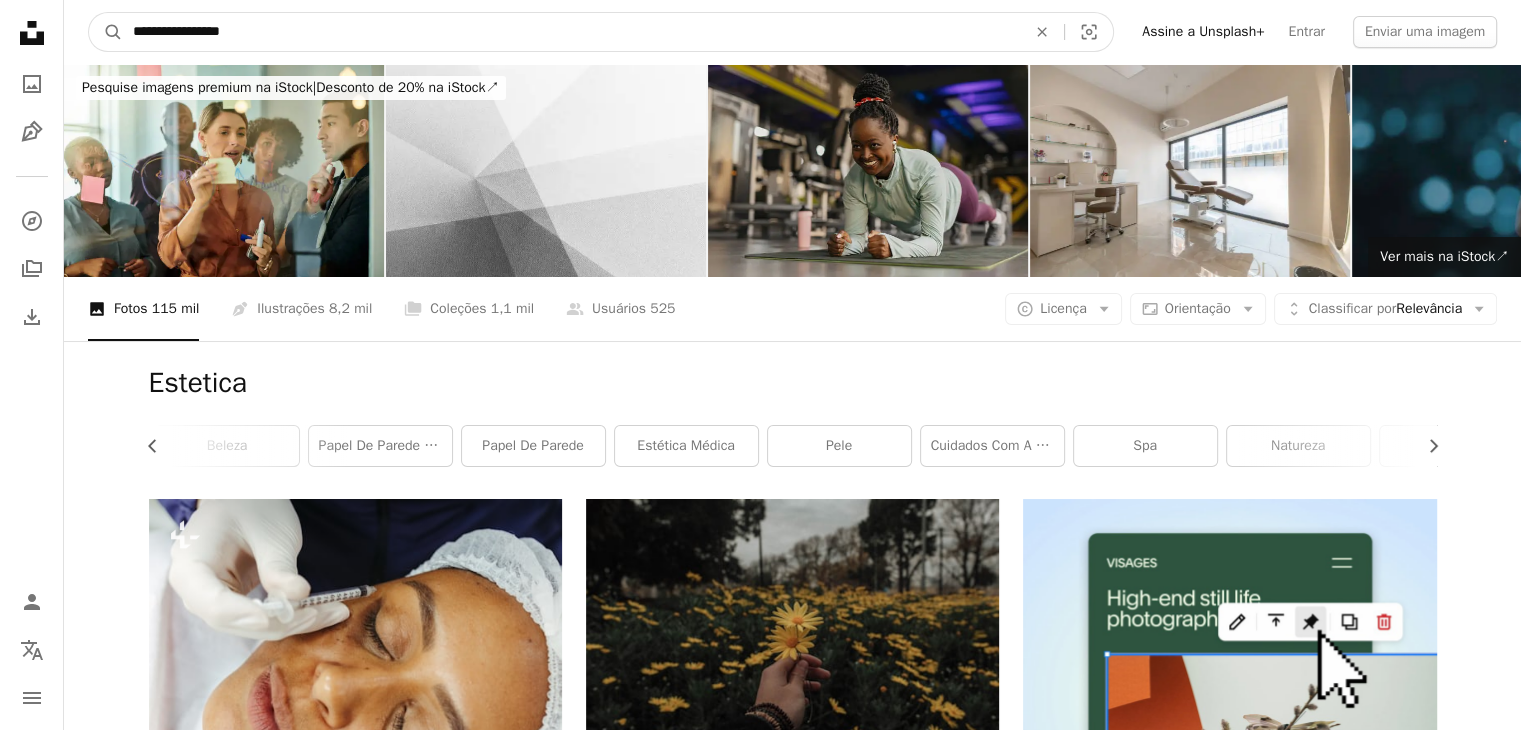 click on "A magnifying glass" at bounding box center [106, 32] 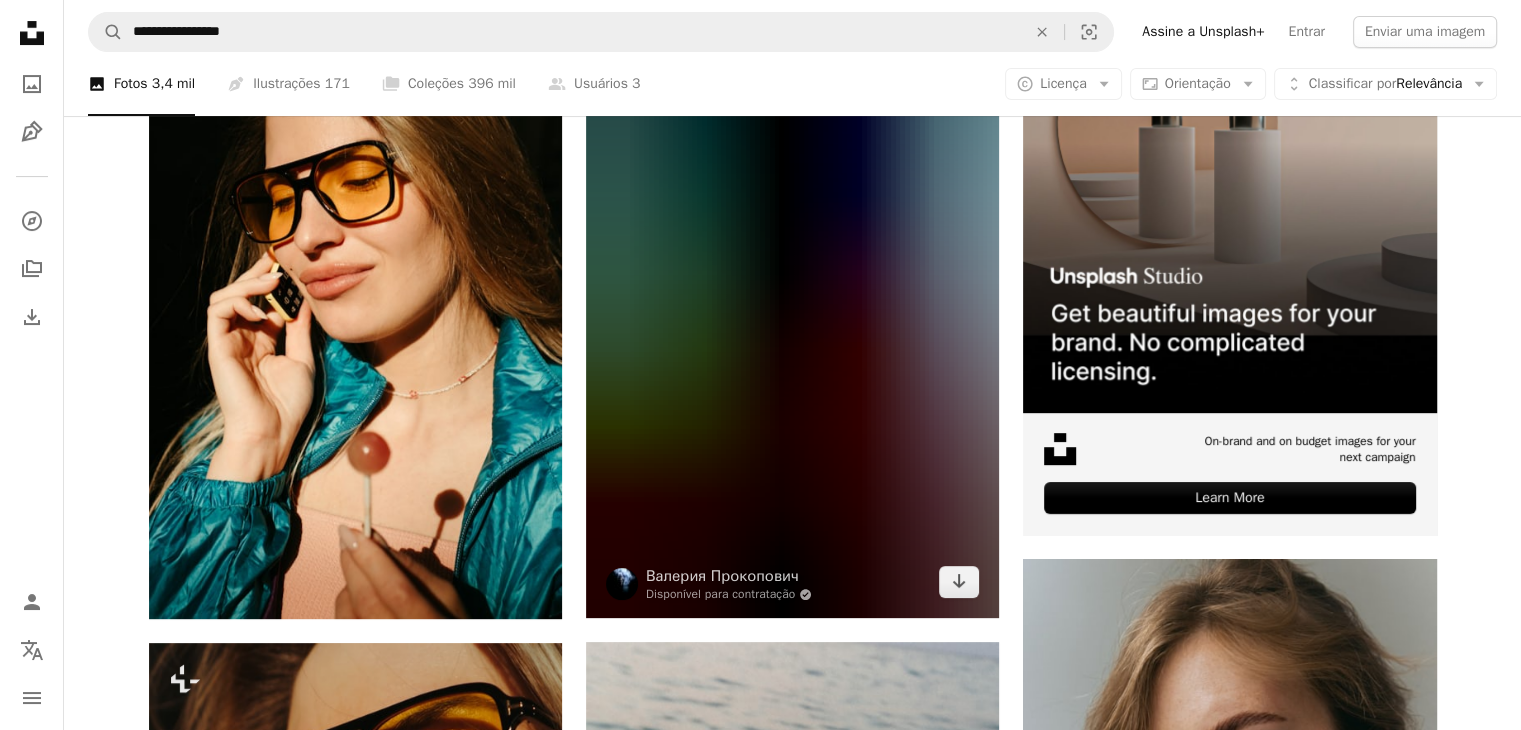 scroll, scrollTop: 400, scrollLeft: 0, axis: vertical 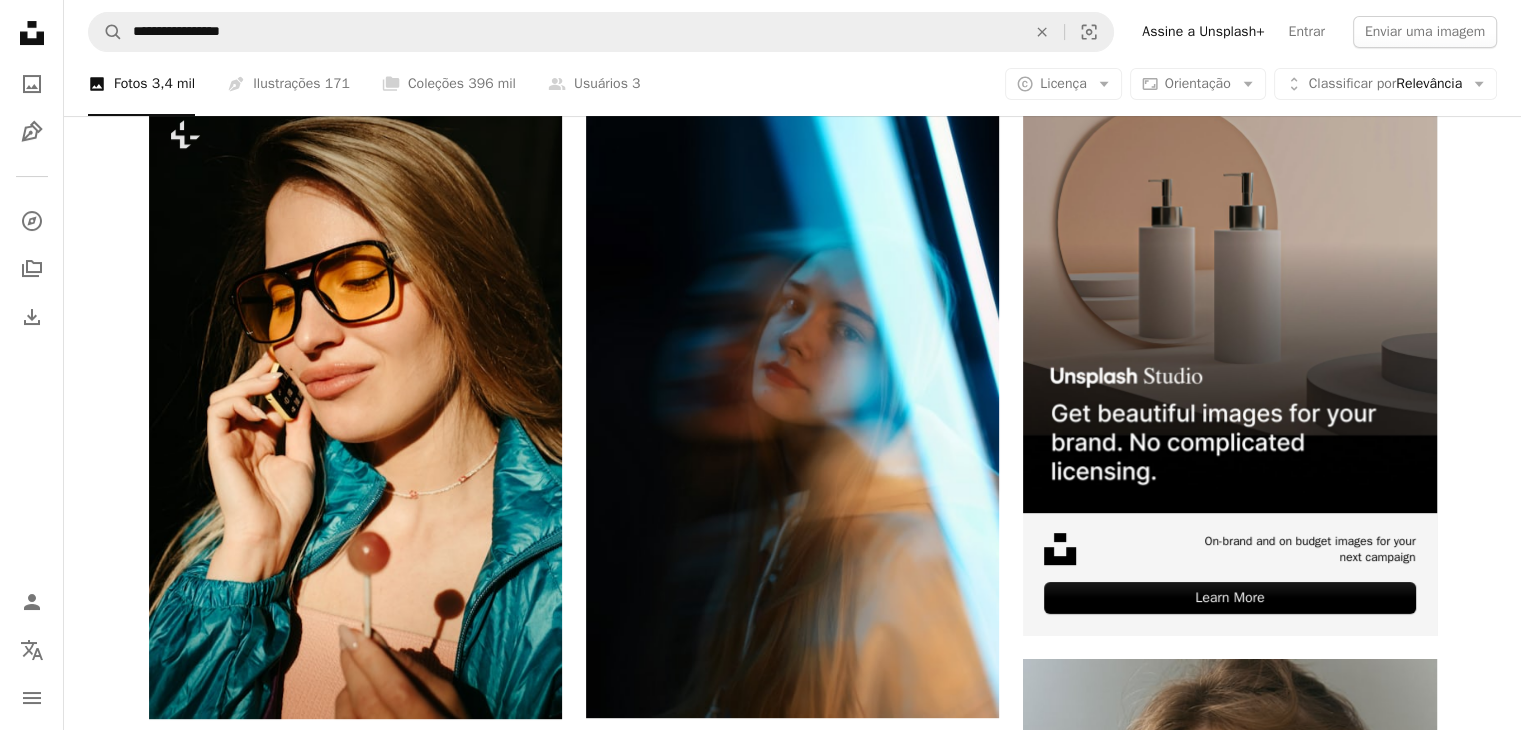 click on "**********" at bounding box center [792, 32] 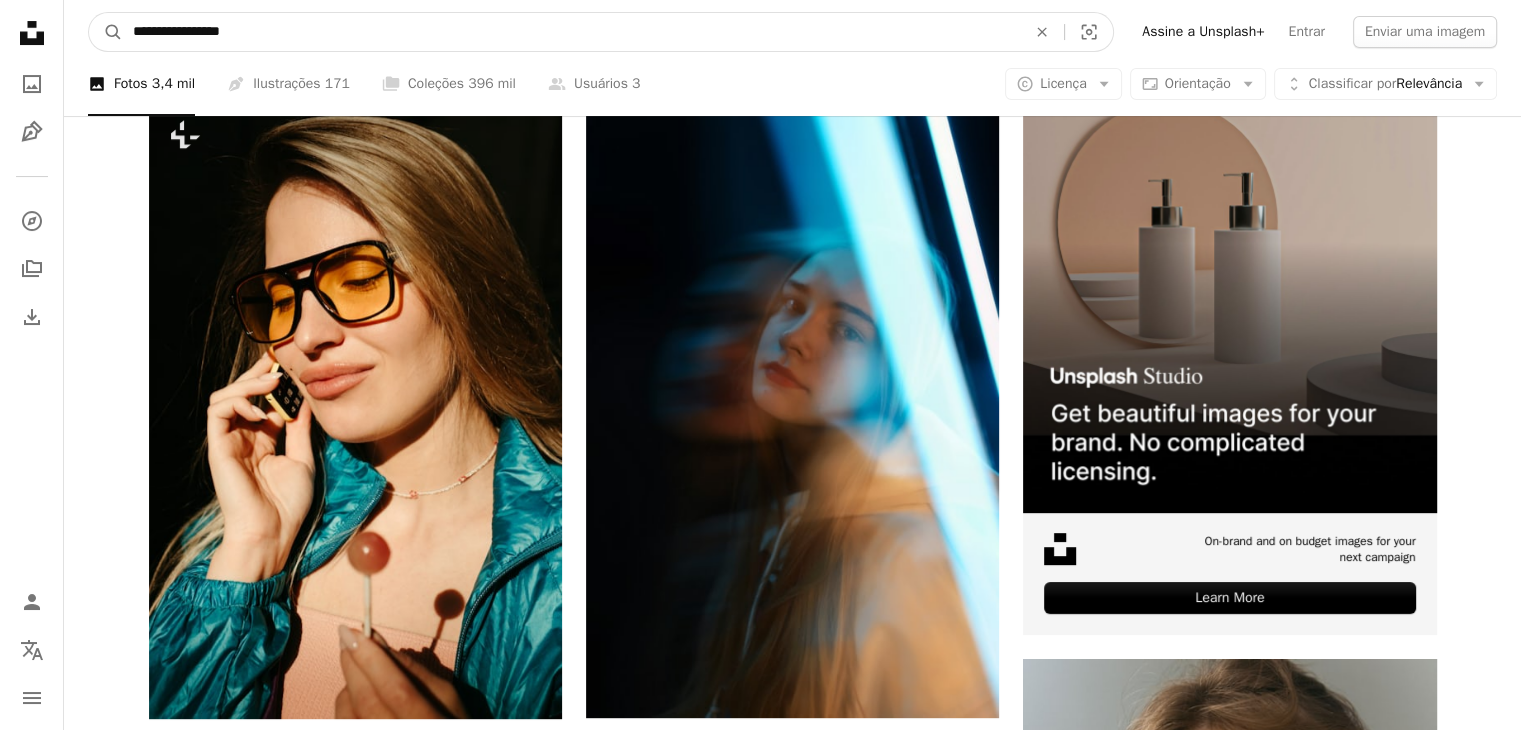 click on "**********" at bounding box center [571, 32] 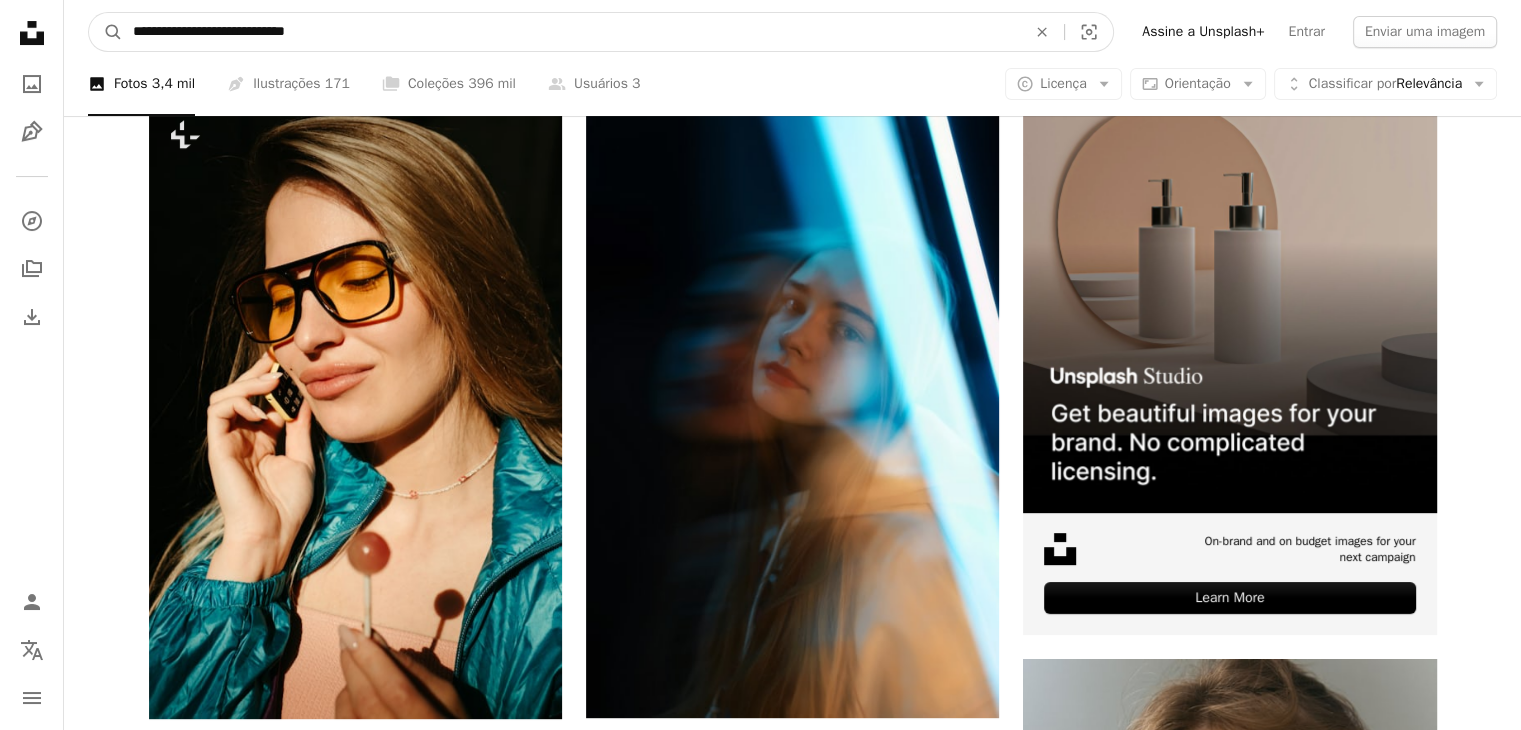 type on "**********" 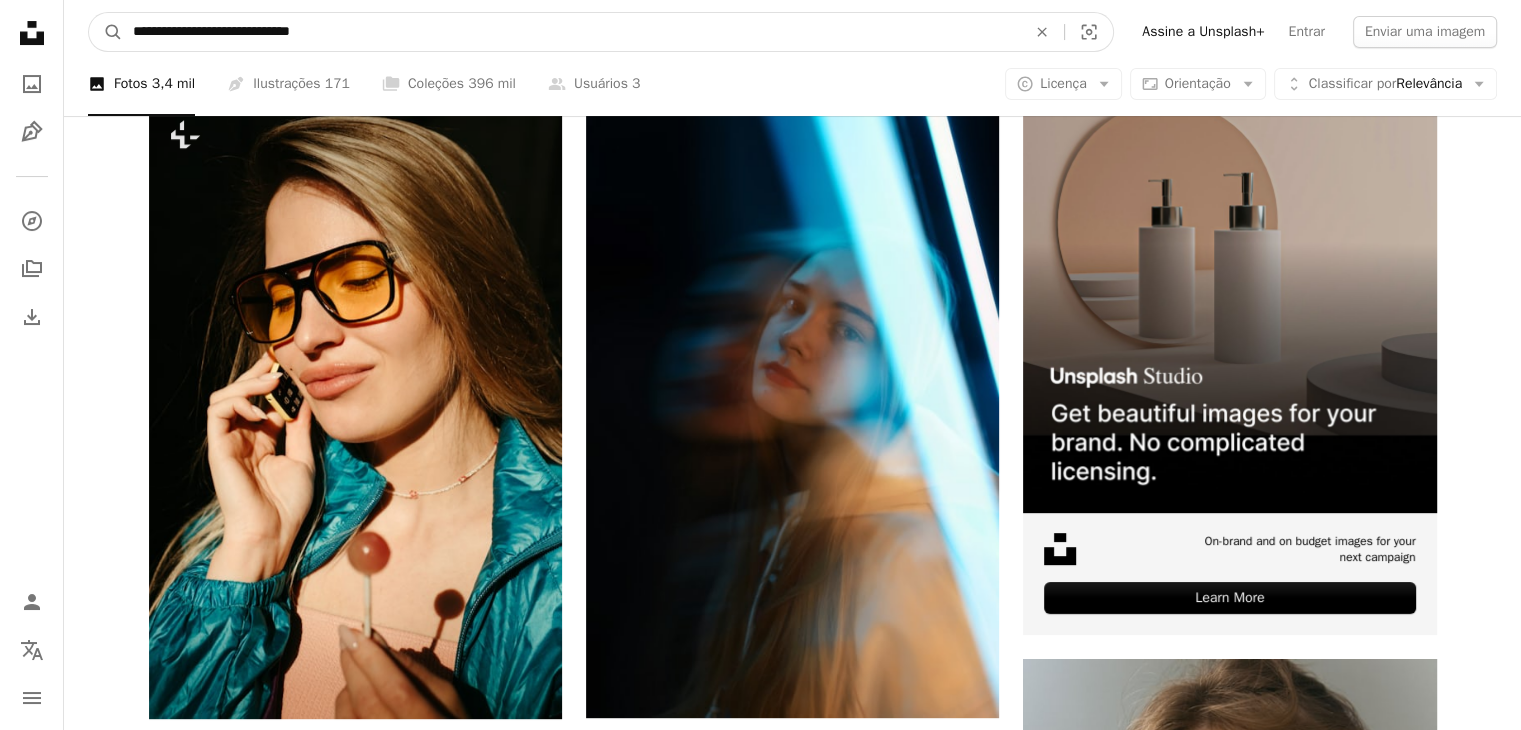 click on "A magnifying glass" at bounding box center [106, 32] 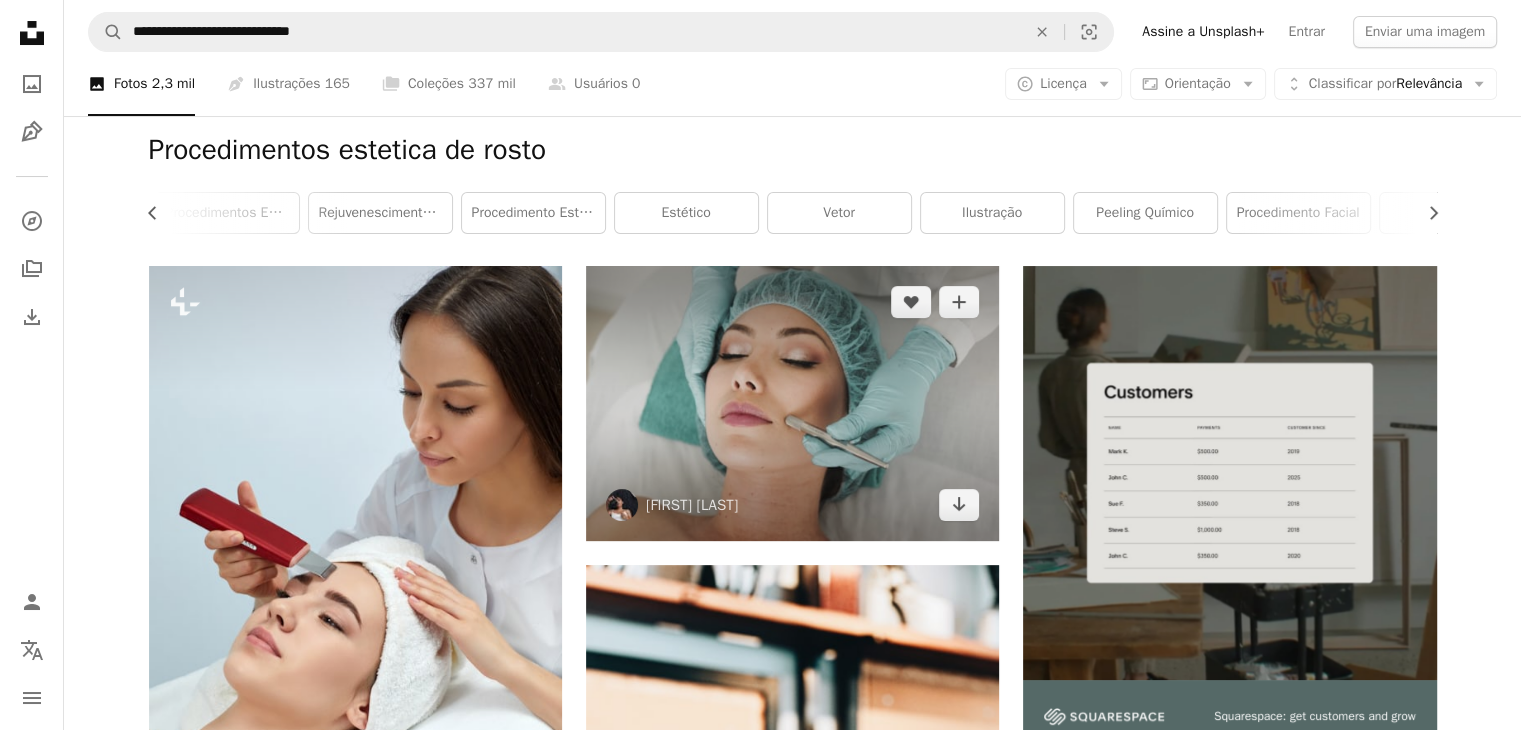 scroll, scrollTop: 300, scrollLeft: 0, axis: vertical 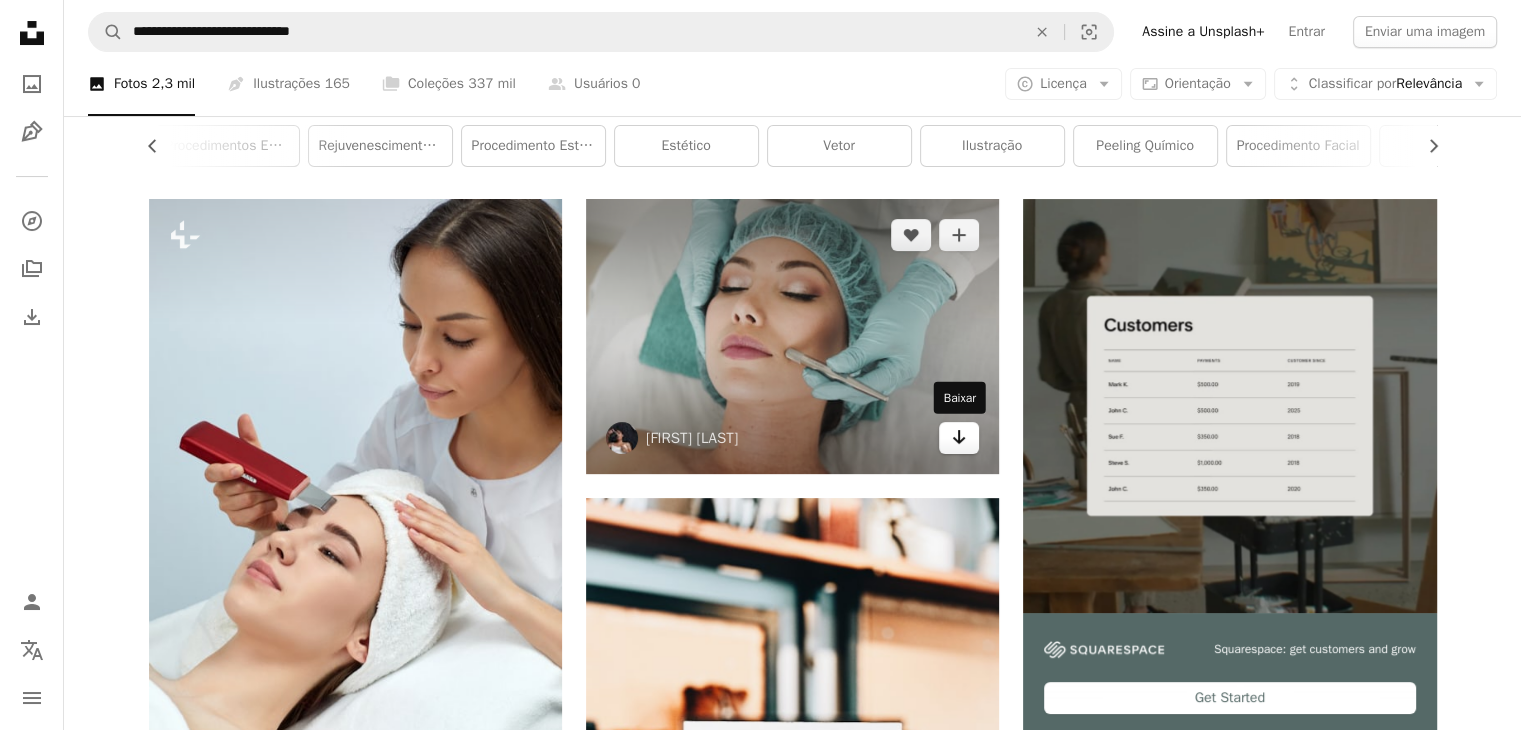 click on "Arrow pointing down" 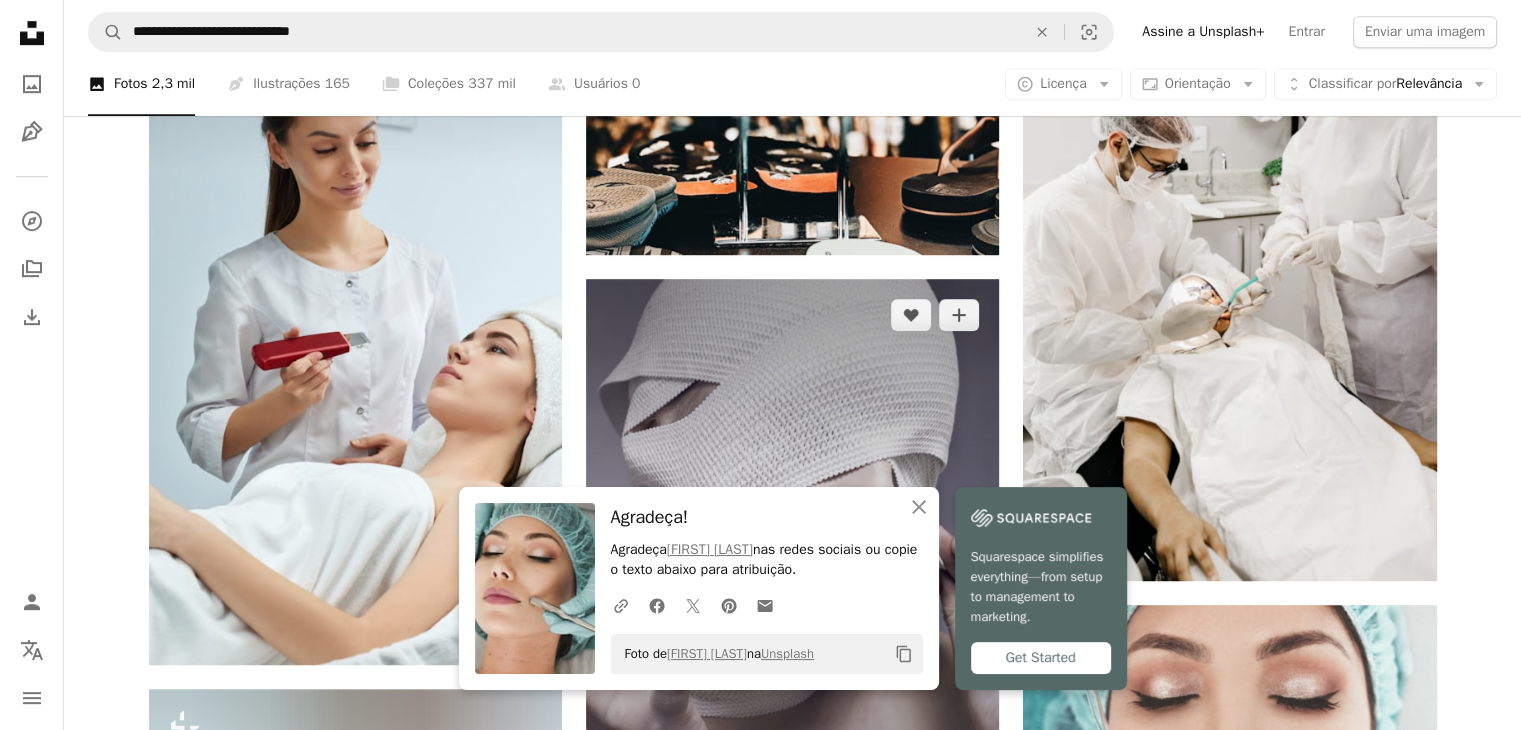 scroll, scrollTop: 1100, scrollLeft: 0, axis: vertical 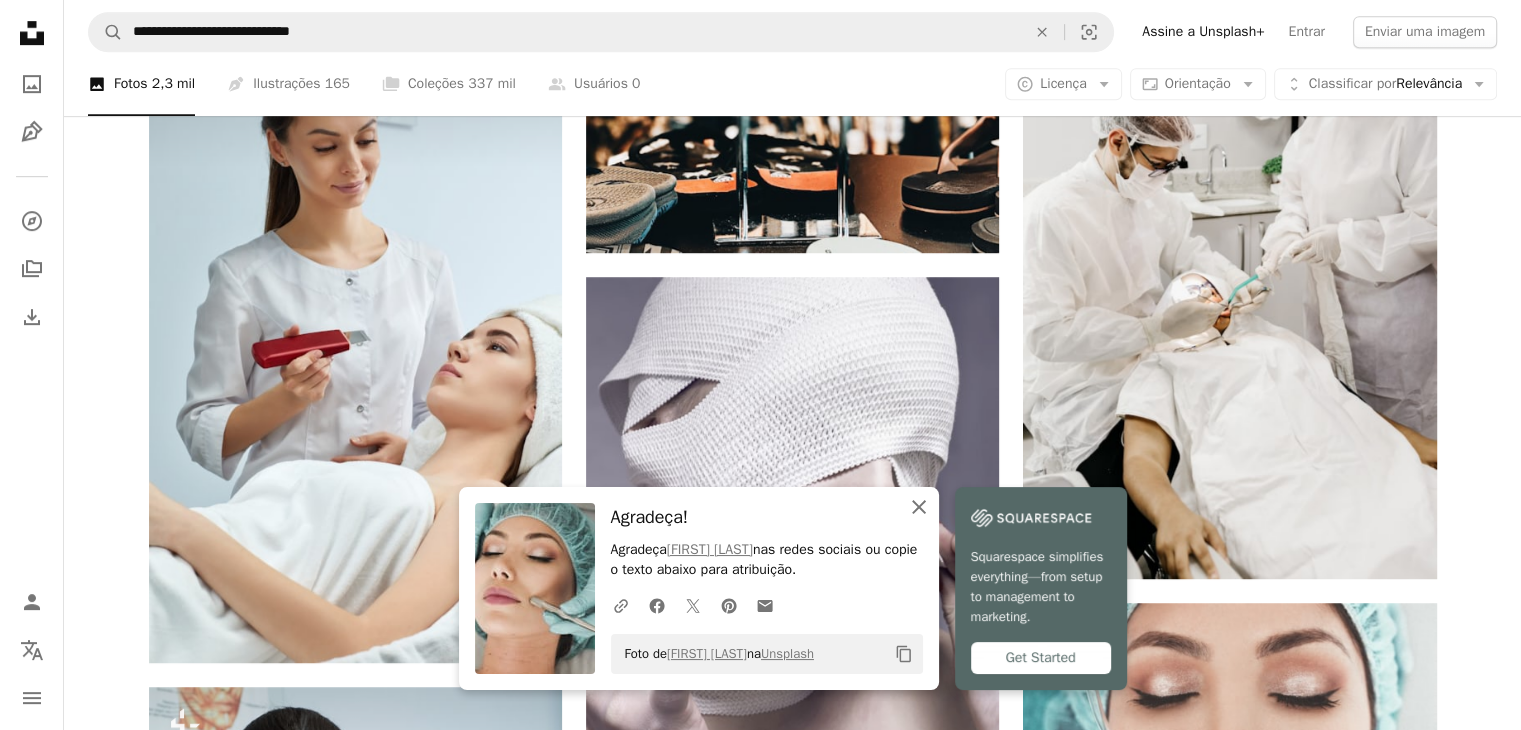 click 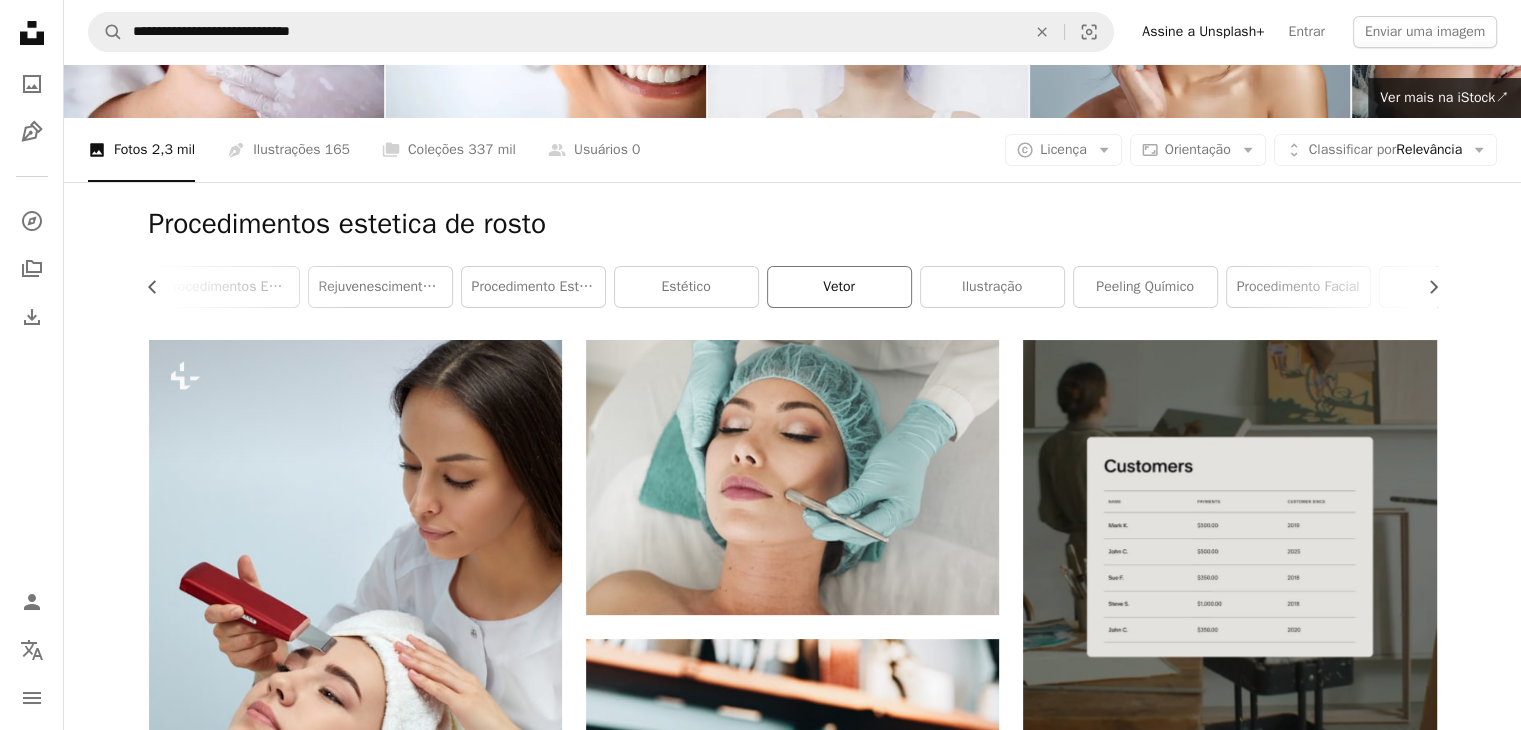 scroll, scrollTop: 0, scrollLeft: 0, axis: both 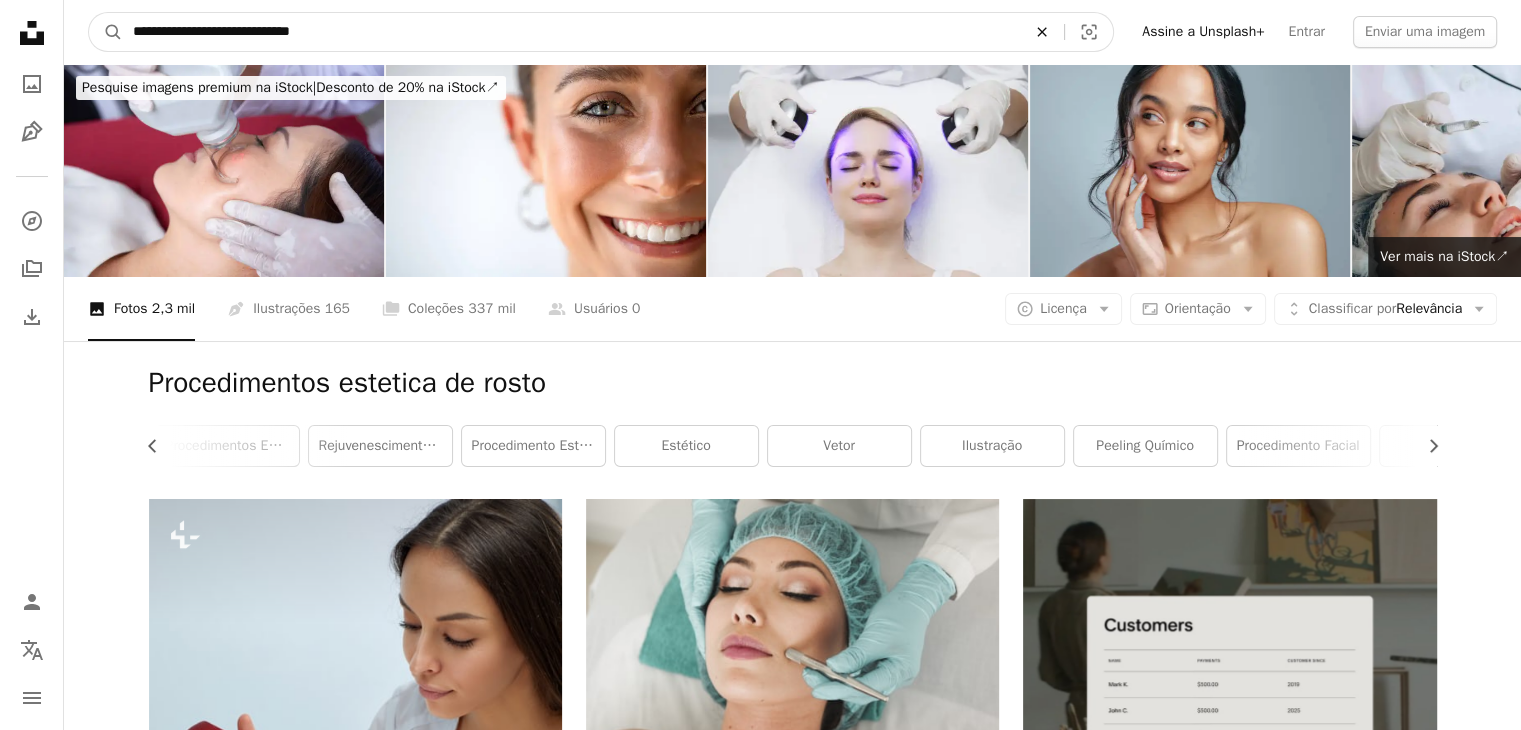 click on "An X shape" at bounding box center [1042, 32] 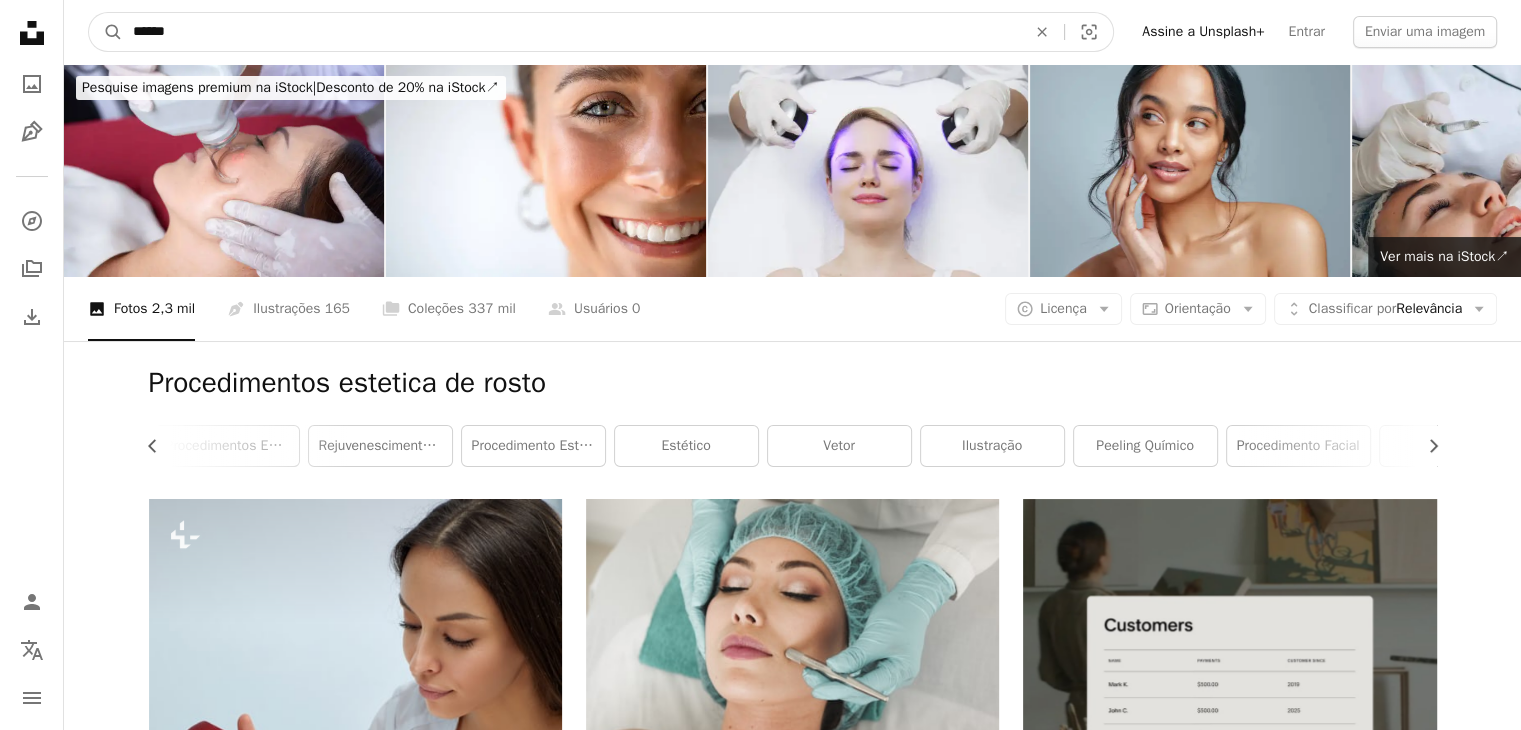 type on "******" 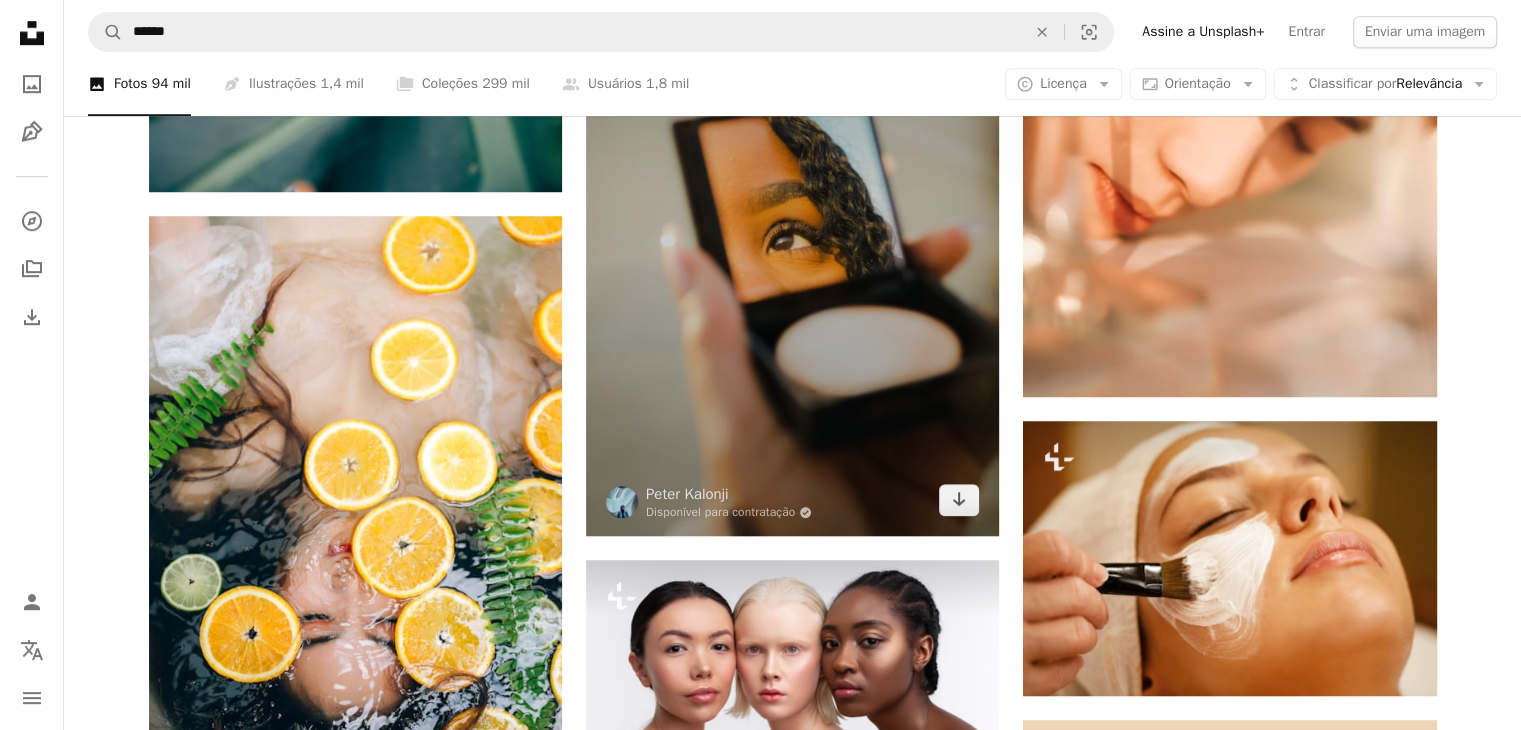 scroll, scrollTop: 1300, scrollLeft: 0, axis: vertical 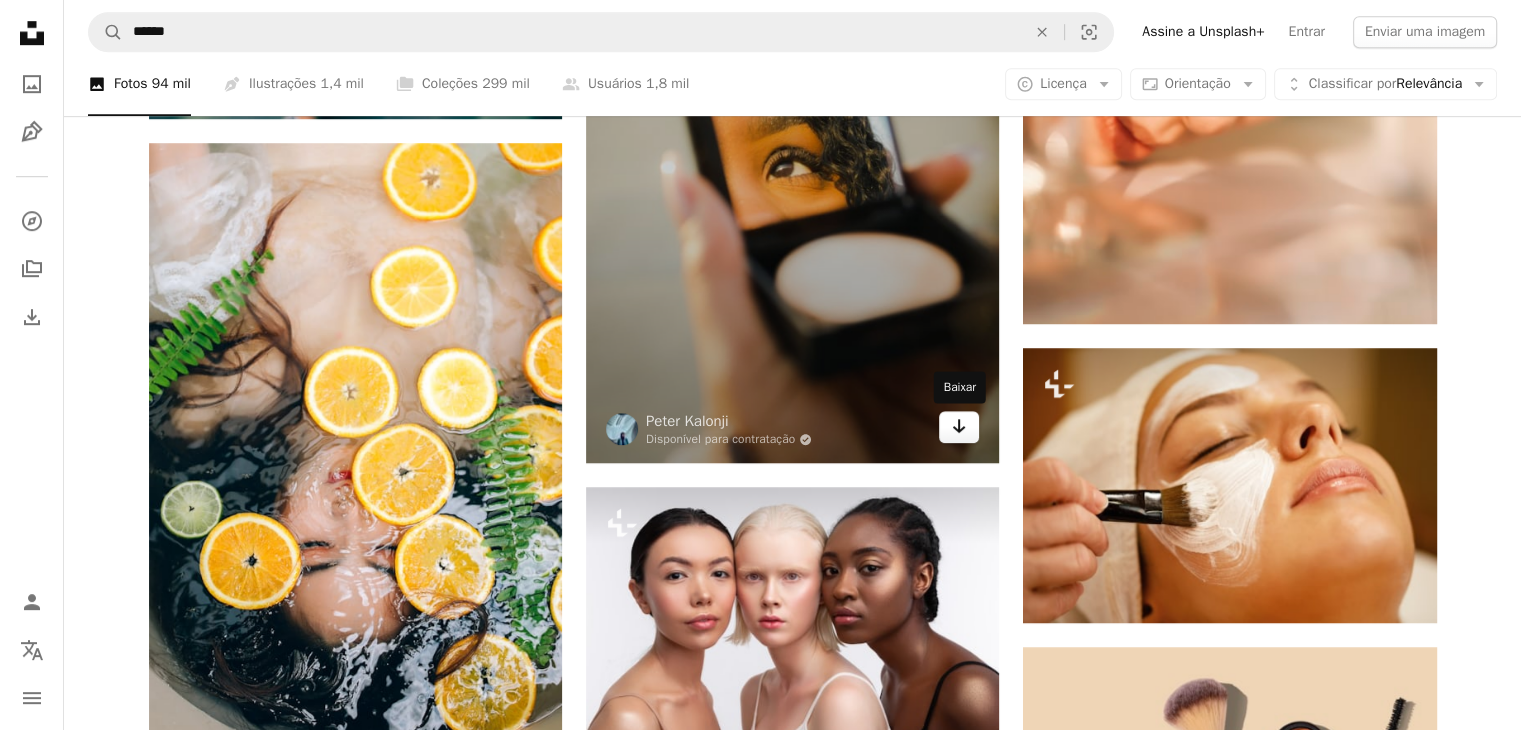 click on "Arrow pointing down" 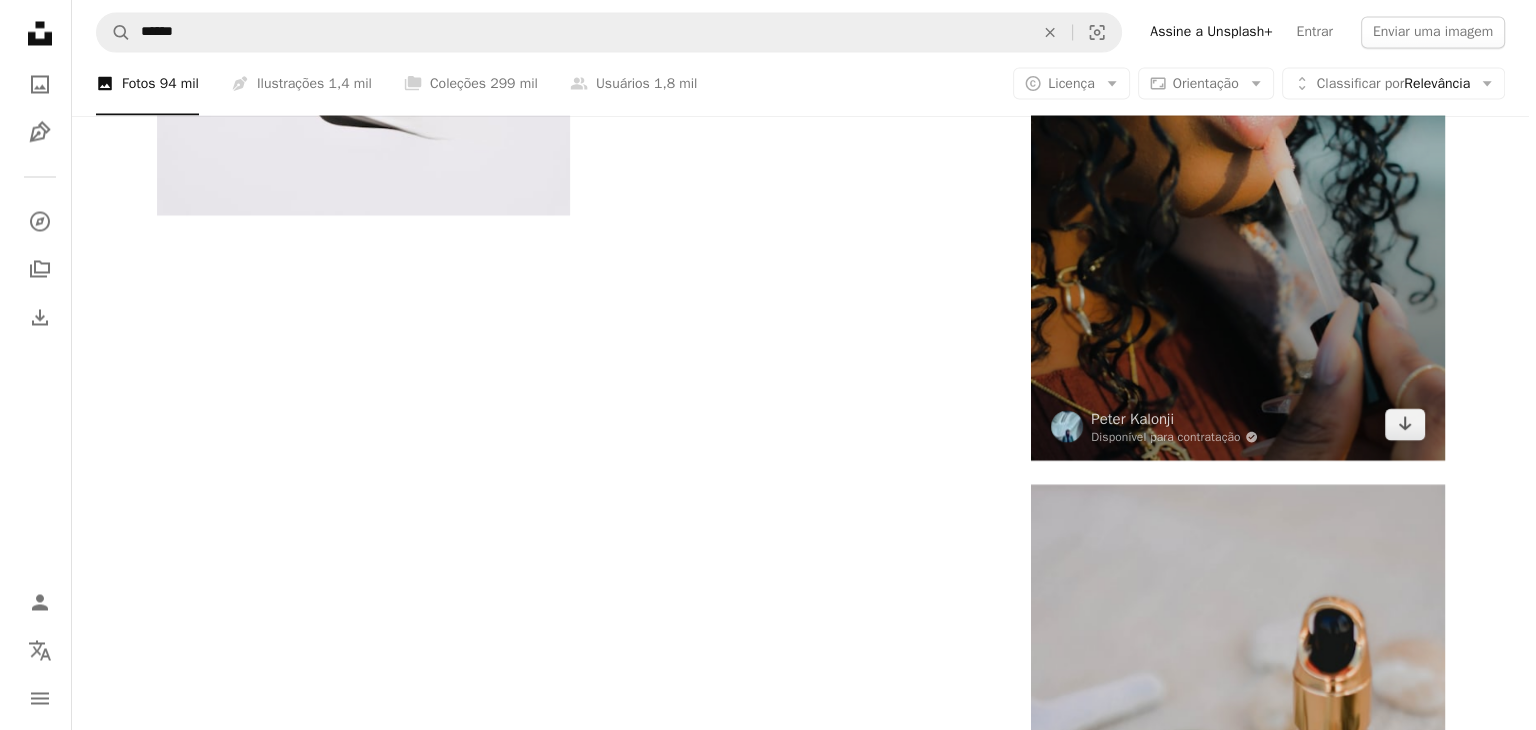 scroll, scrollTop: 3700, scrollLeft: 0, axis: vertical 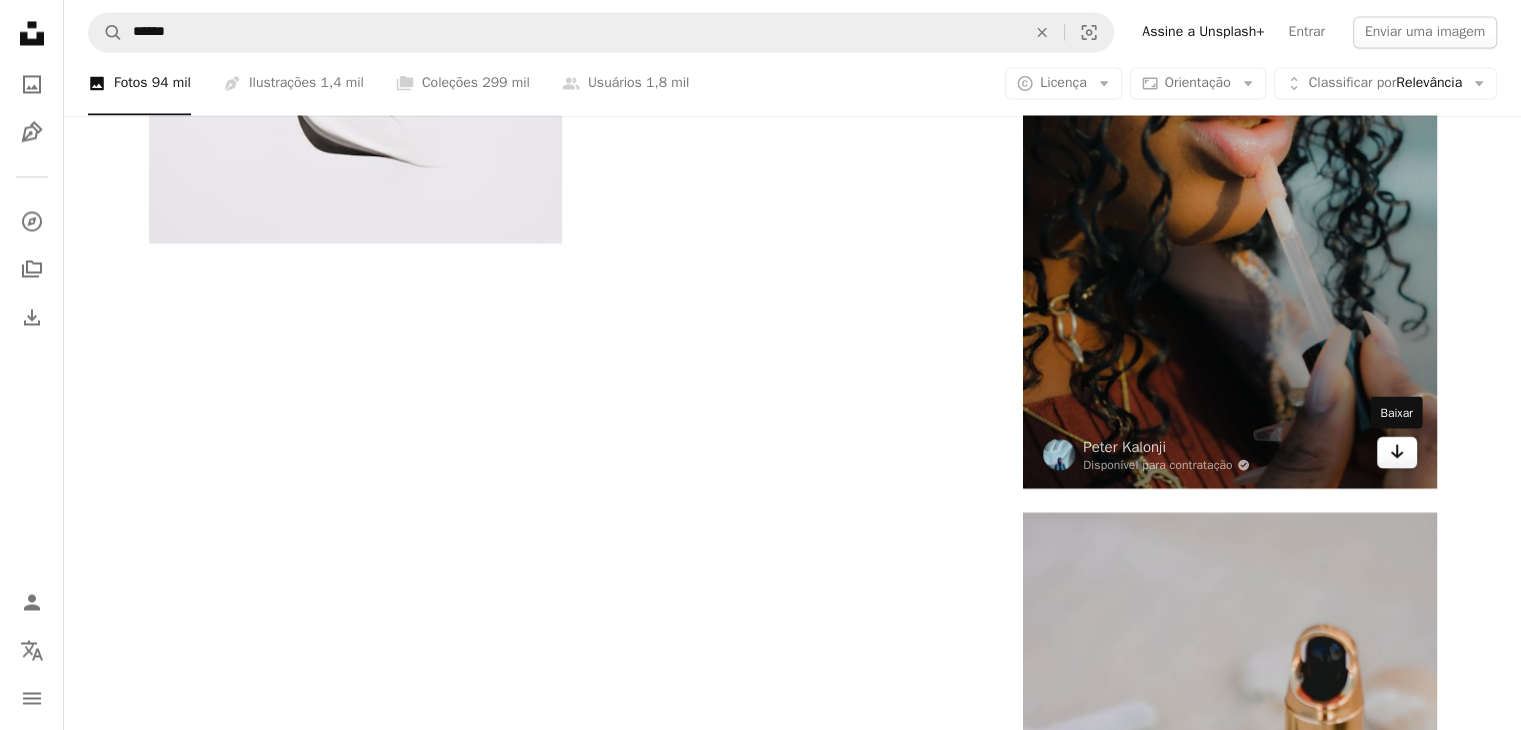 click on "Arrow pointing down" at bounding box center (1397, 452) 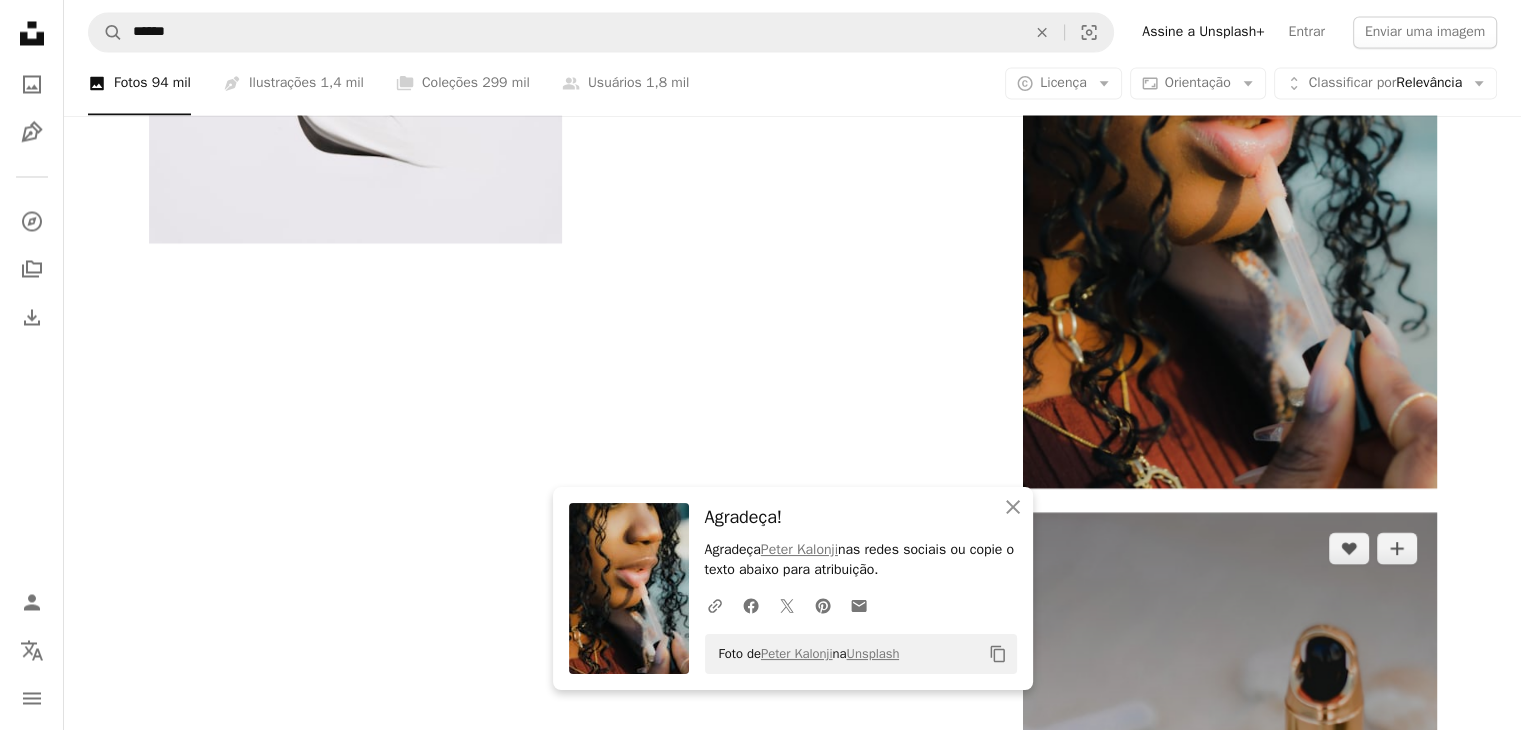 drag, startPoint x: 1092, startPoint y: 525, endPoint x: 1079, endPoint y: 512, distance: 18.384777 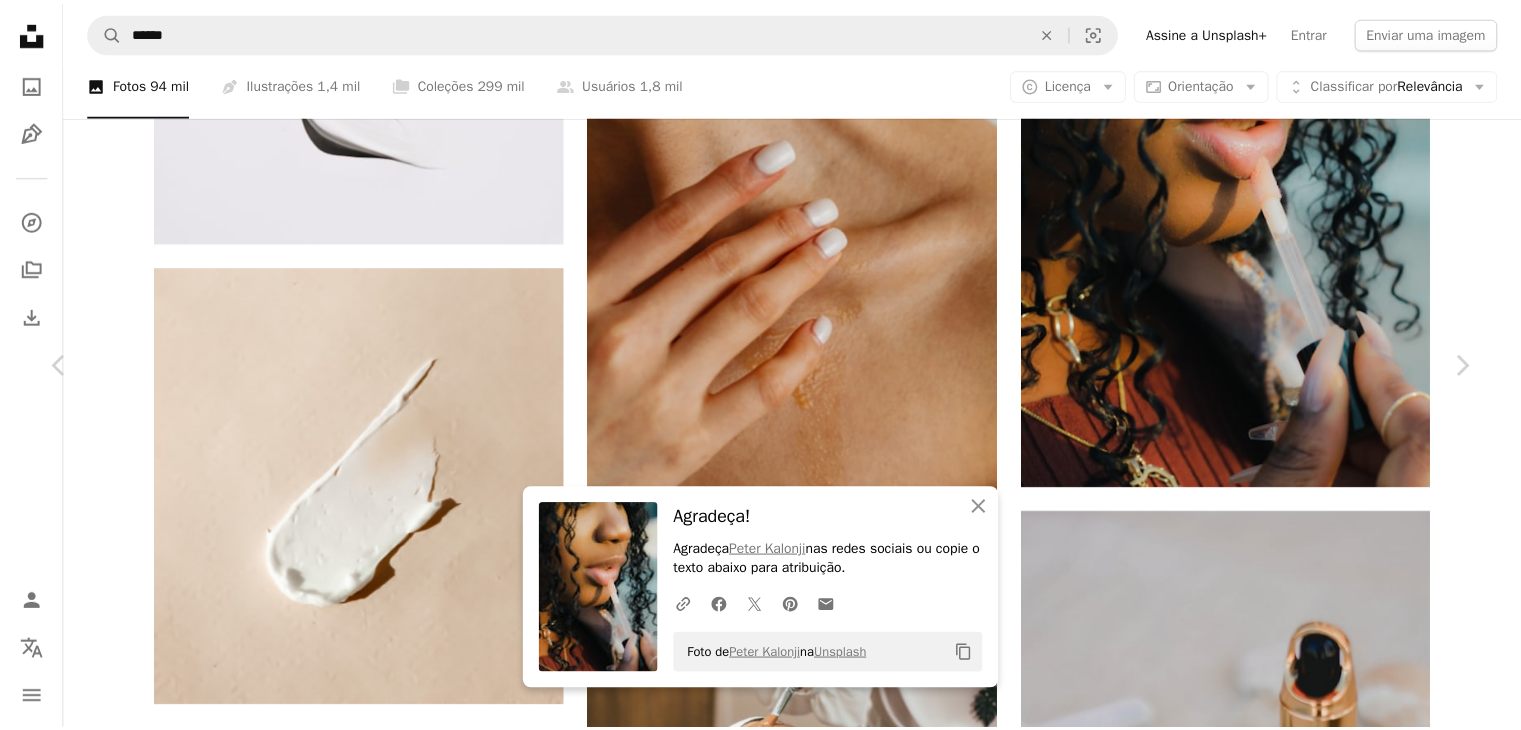 scroll, scrollTop: 100, scrollLeft: 0, axis: vertical 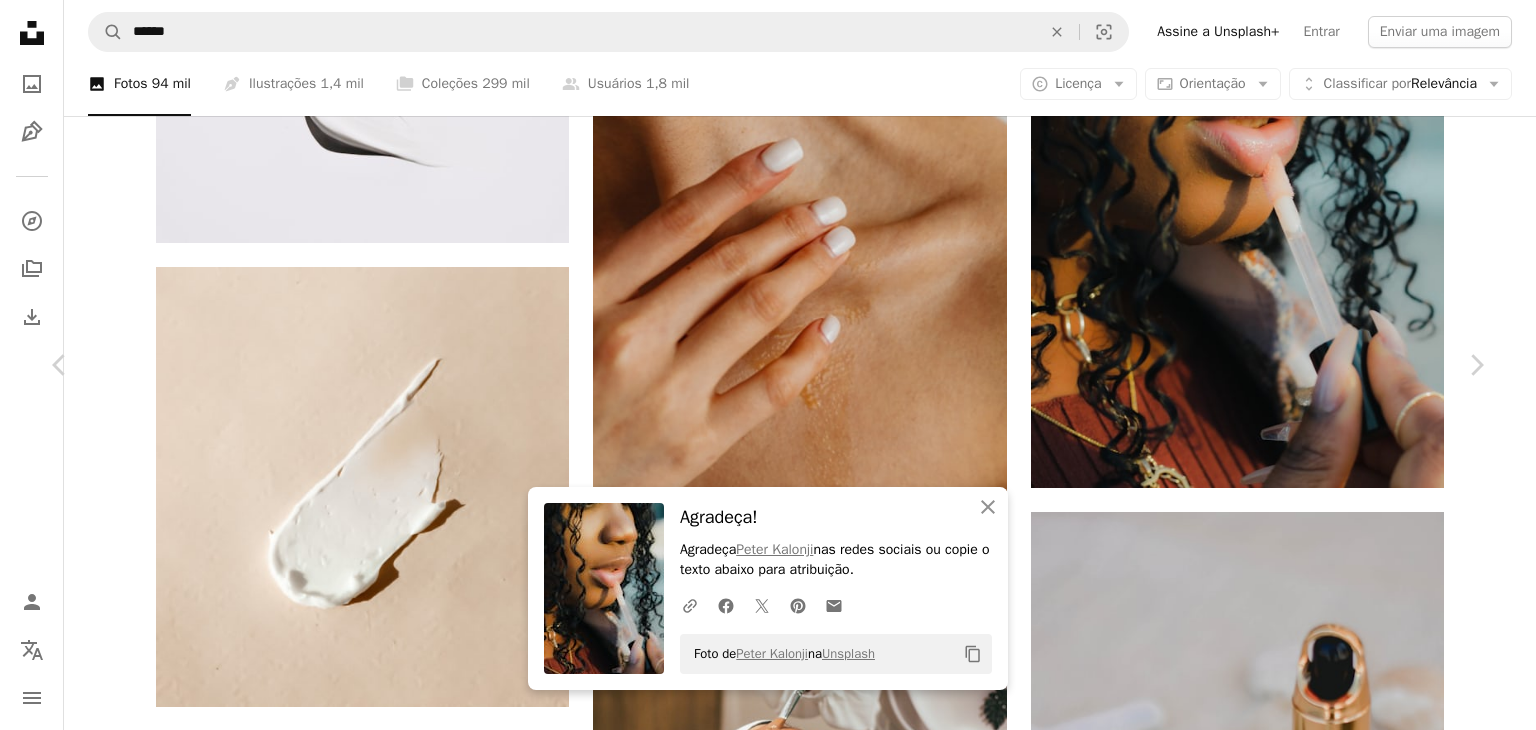 click on "An X shape Chevron left Chevron right An X shape Fechar Agradeça! Agradeça  [FIRST] [LAST]  nas redes sociais ou copie o texto abaixo para atribuição. A URL sharing icon (chains) Facebook icon X (formerly Twitter) icon Pinterest icon An envelope Foto de  [FIRST] [LAST]  na  Unsplash
Copy content Content Pixie Disponível para contratação A checkmark inside of a circle A heart A plus sign Editar imagem   Plus sign for Unsplash+ Baixar gratuitamente Chevron down Zoom in Visualizações 6.582.327 Downloads 444.389 Destaque em Saúde e Bem-Estar A forward-right arrow Compartilhar Info icon Informações More Actions Calendar outlined Publicada em  [DATE] Camera NIKON CORPORATION, NIKON D5200 Safety Uso gratuito sob a  Licença da Unsplash Saúde beleza bem-estar cuidados com a pele holístico jade medicina alternativa rolo de jade óleo facial marrom cosméticos batom Fotos gratuitas Pesquise imagens premium relacionadas na iStock  |  Economize 20% com o código UNSPLASH20  ↗ A heart" at bounding box center [768, 5637] 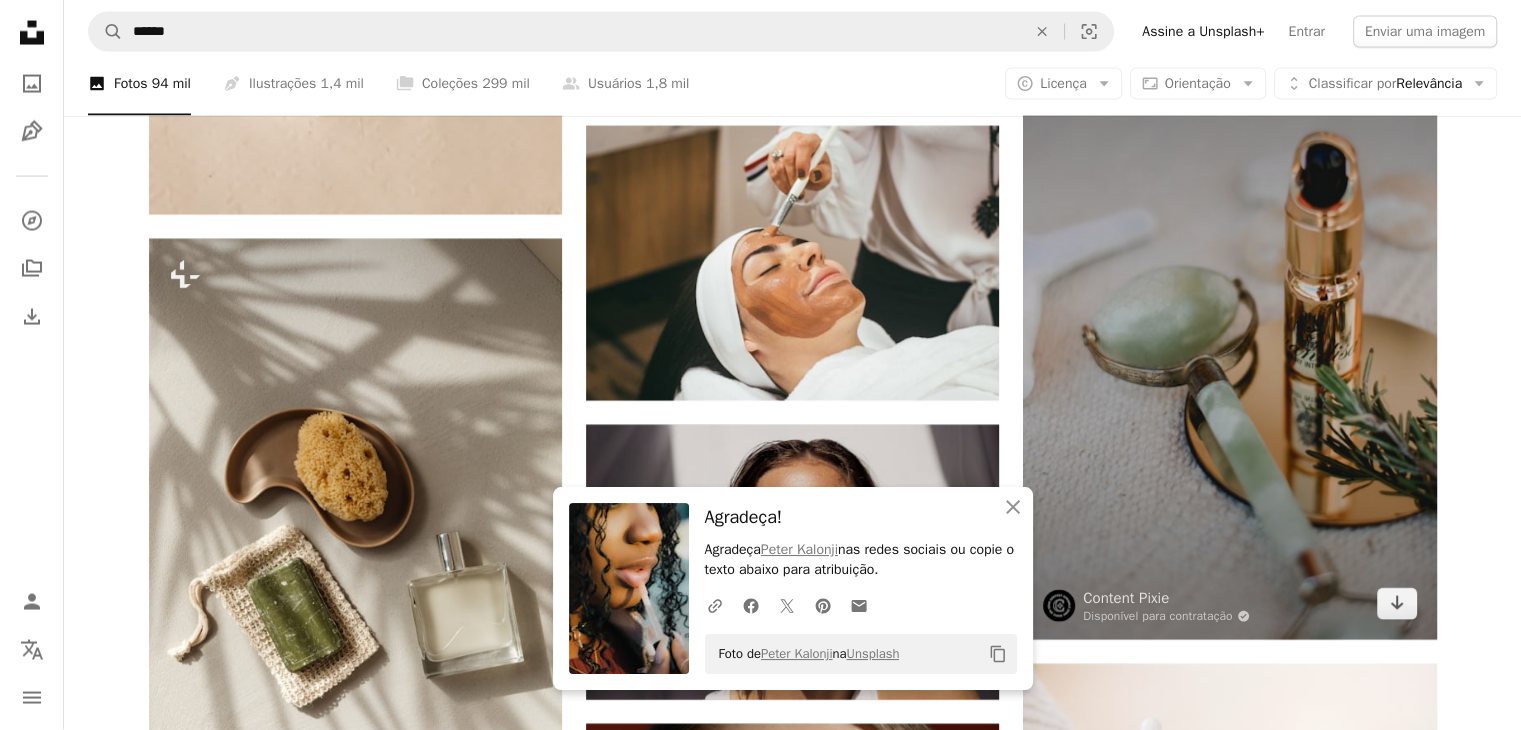 scroll, scrollTop: 4200, scrollLeft: 0, axis: vertical 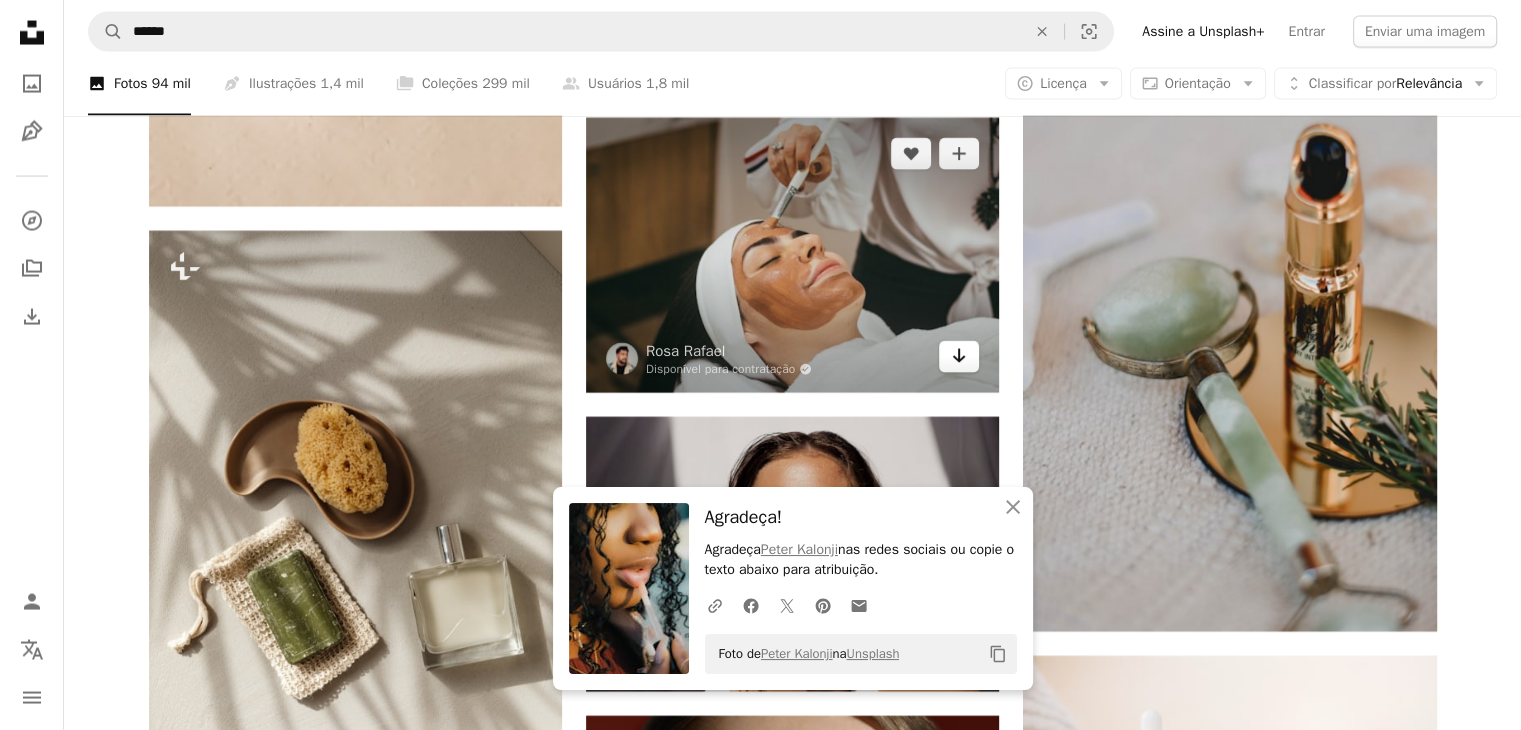 click on "Arrow pointing down" at bounding box center (959, 357) 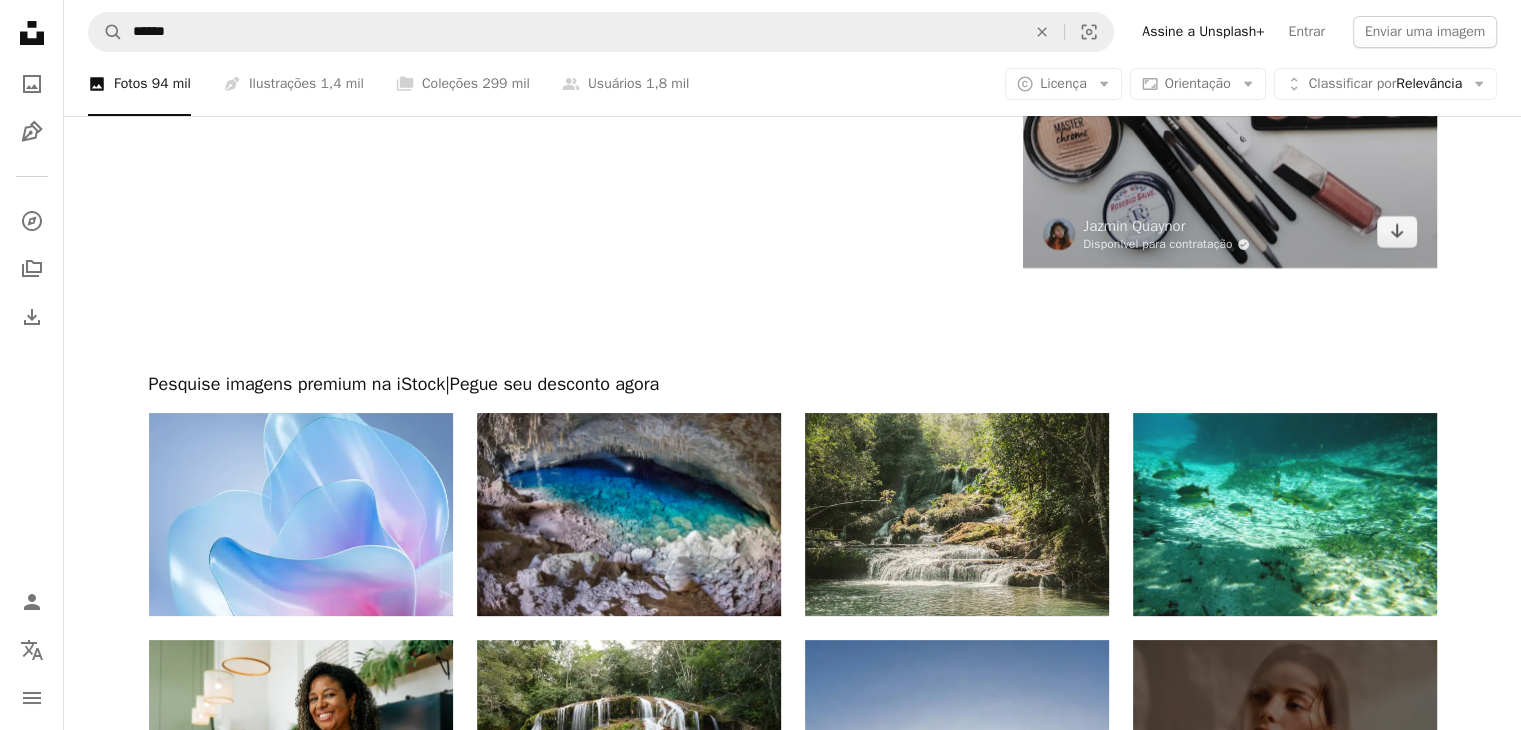 scroll, scrollTop: 7700, scrollLeft: 0, axis: vertical 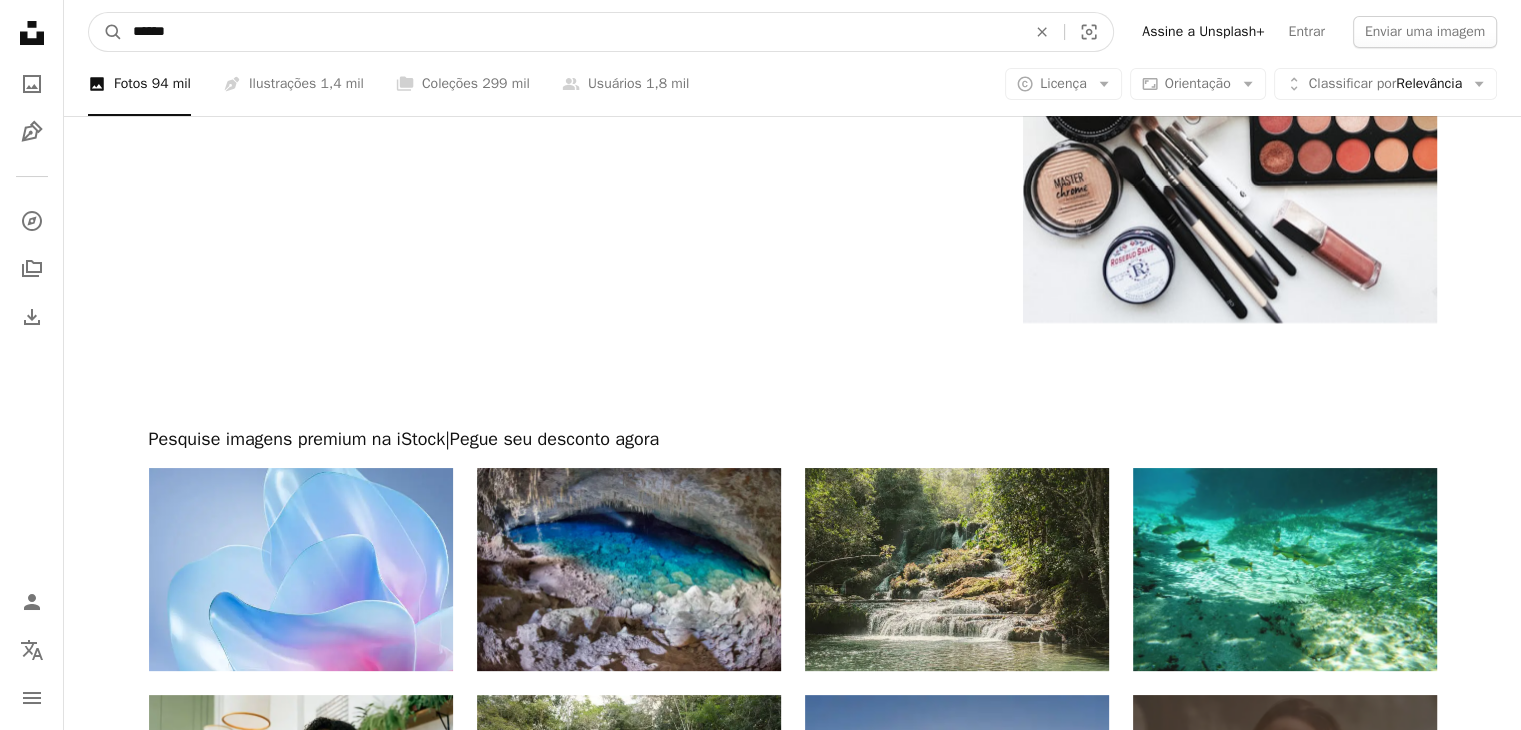 click on "******" at bounding box center (571, 32) 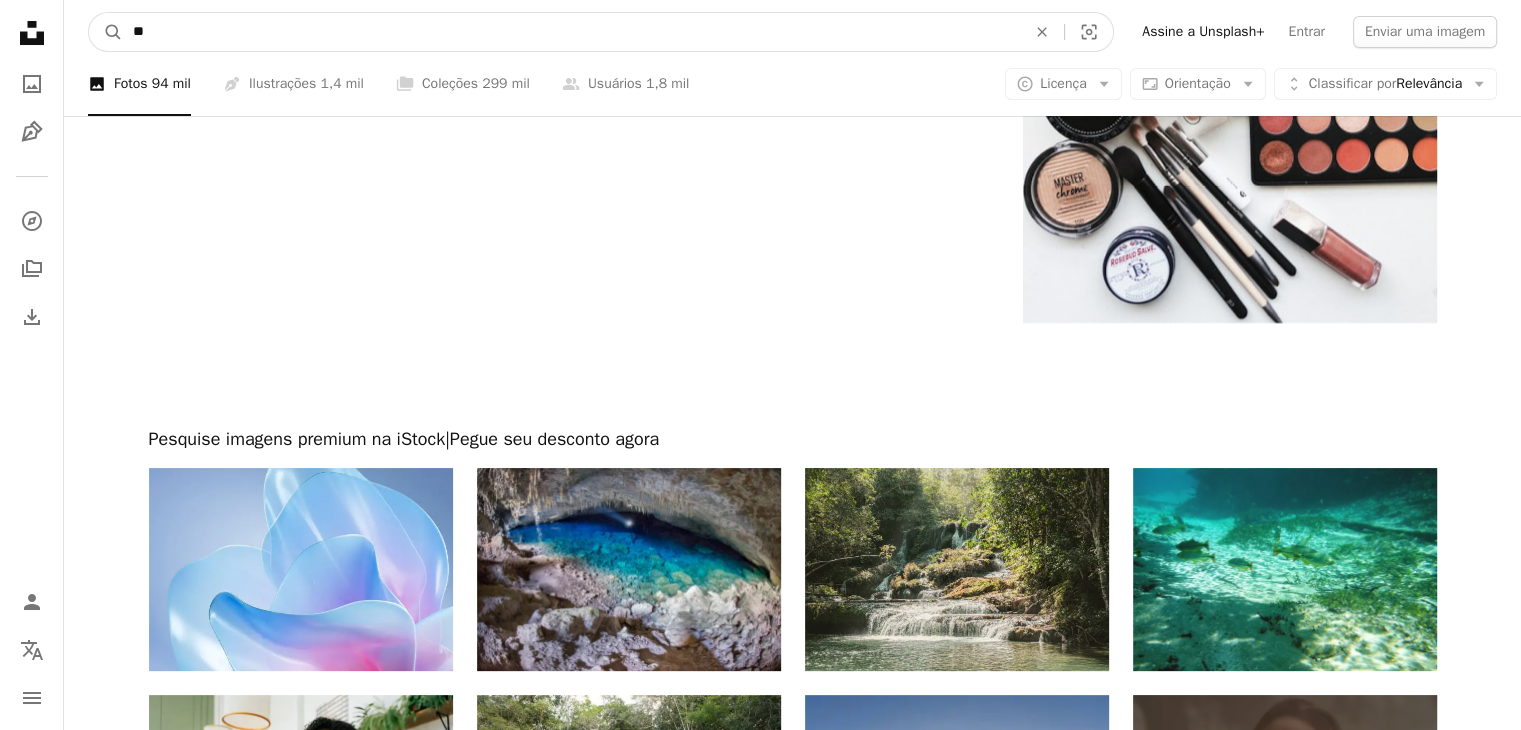 type on "*" 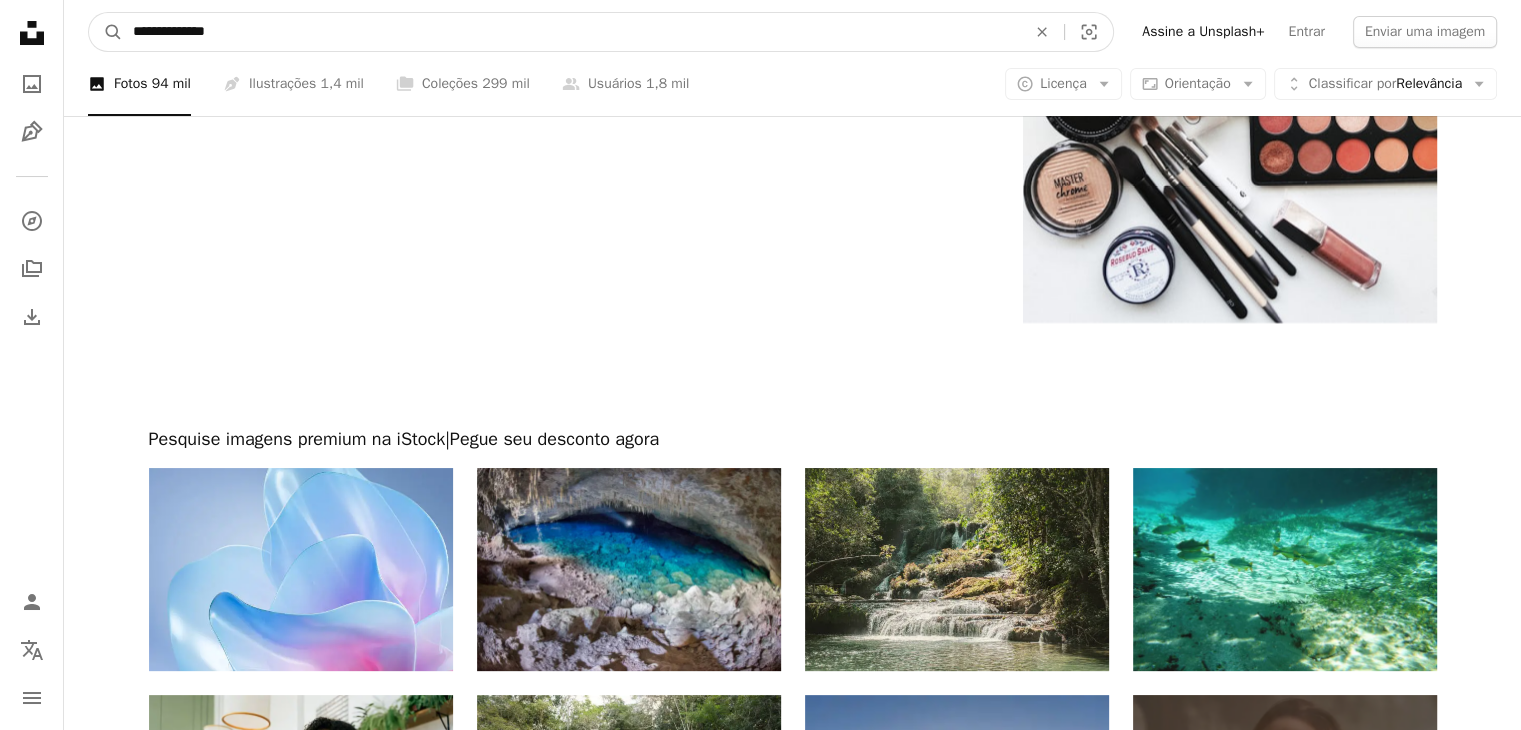 type on "**********" 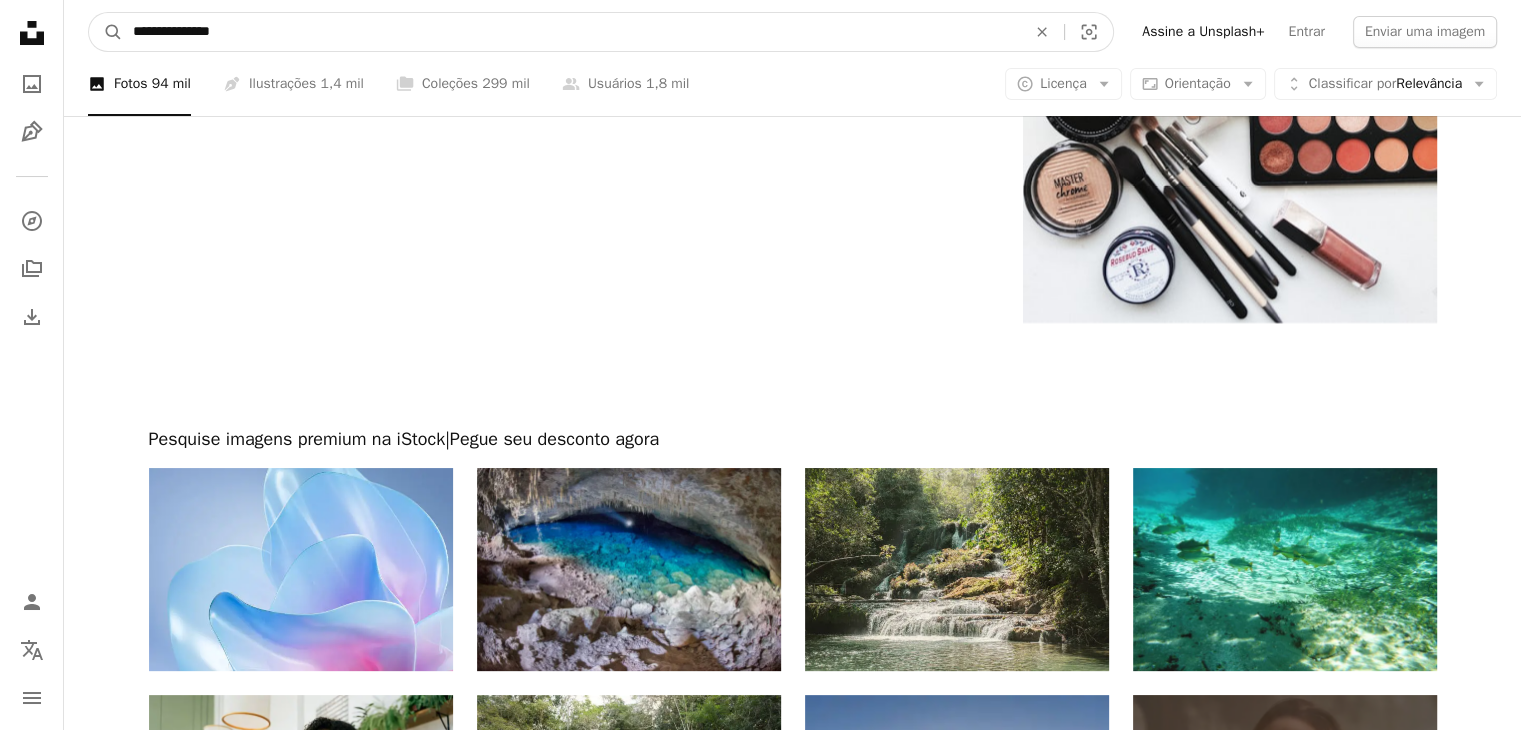 click on "A magnifying glass" at bounding box center (106, 32) 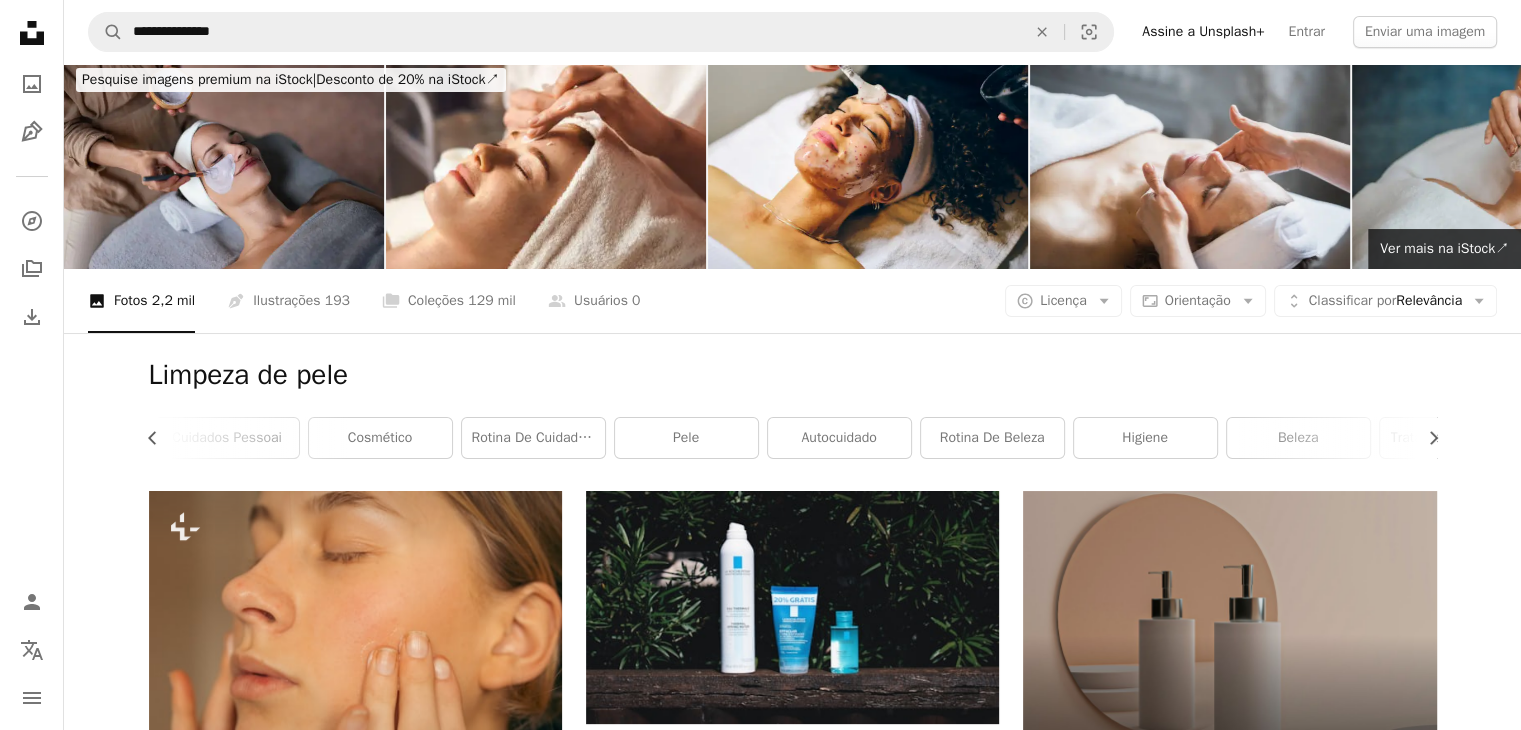 scroll, scrollTop: 0, scrollLeft: 0, axis: both 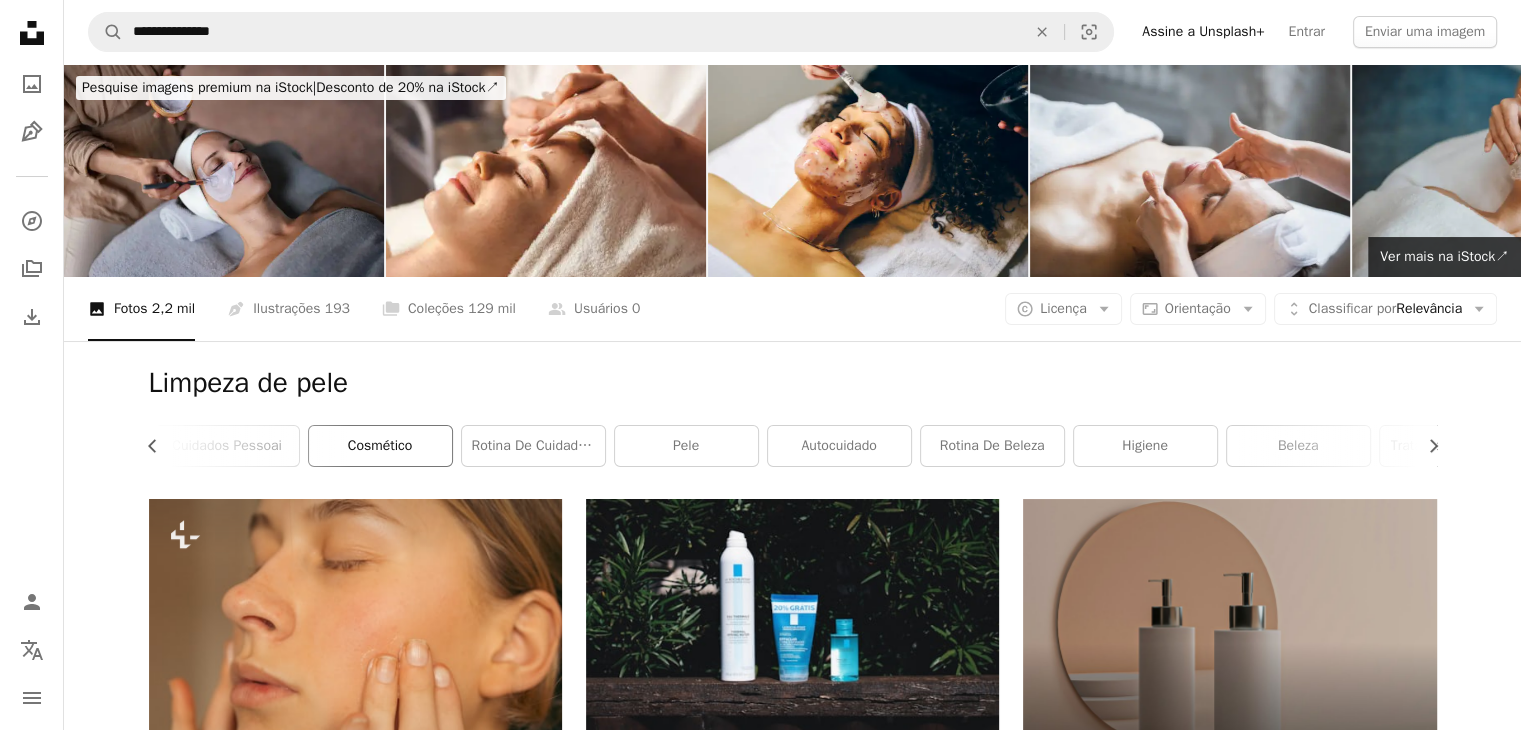 click on "cosmético" at bounding box center (380, 446) 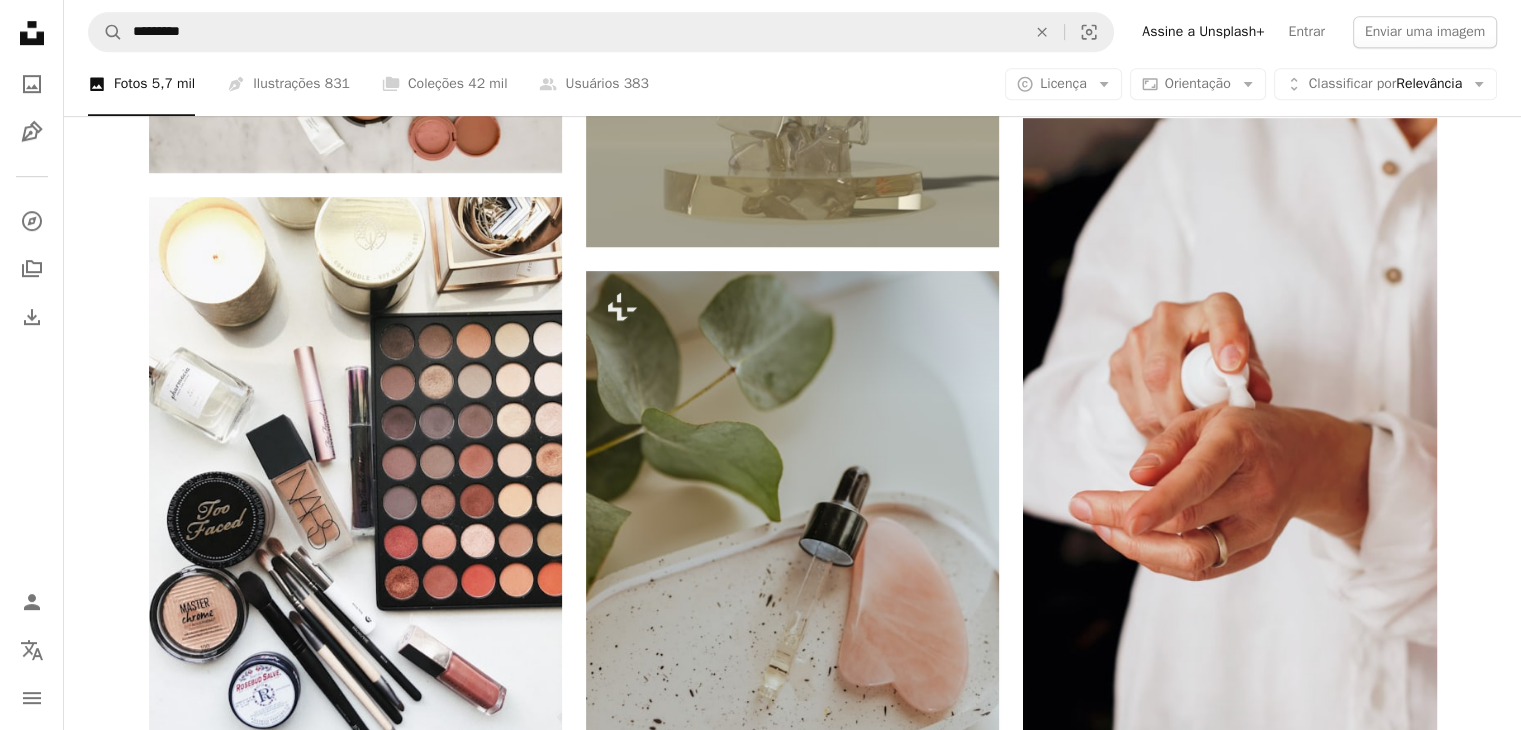 scroll, scrollTop: 1100, scrollLeft: 0, axis: vertical 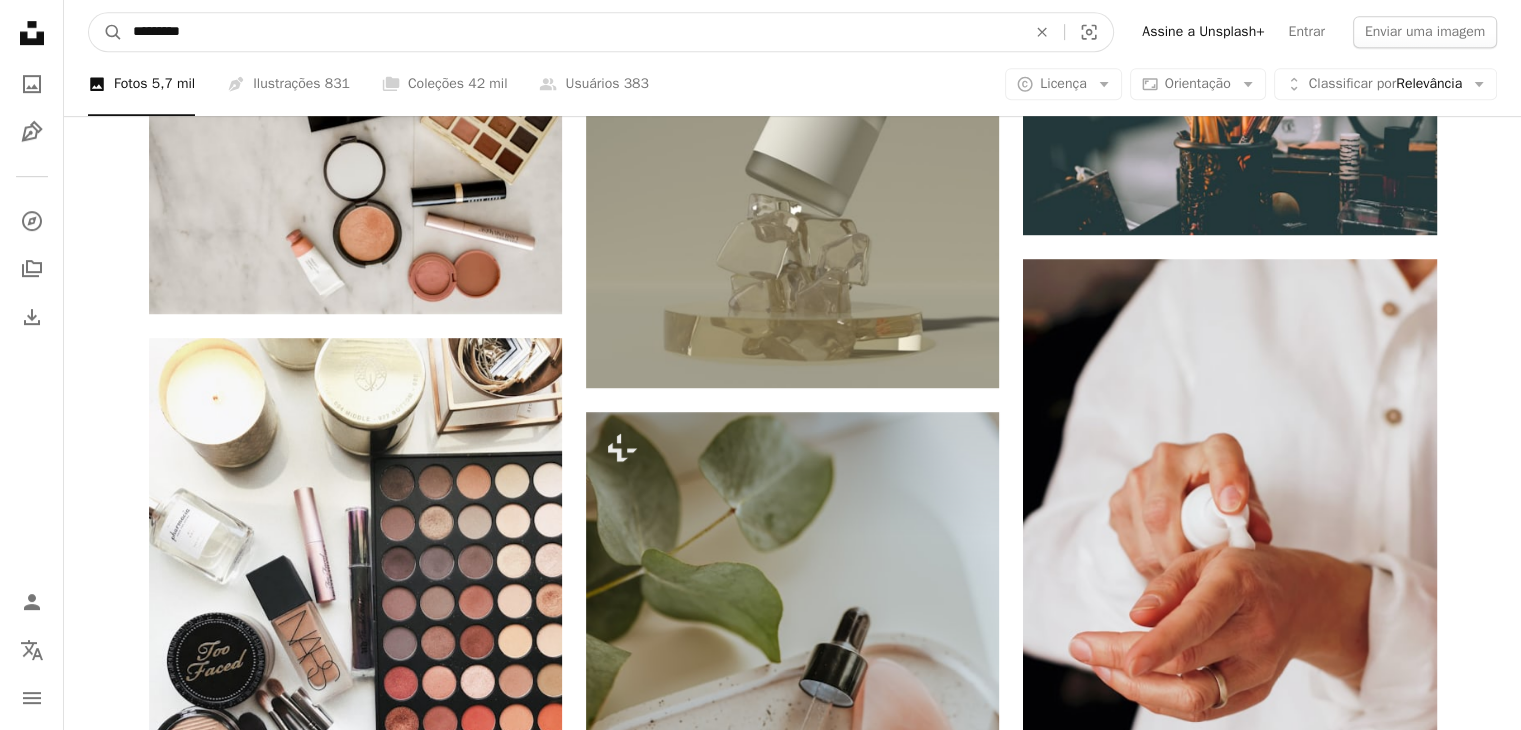 click on "*********" at bounding box center (571, 32) 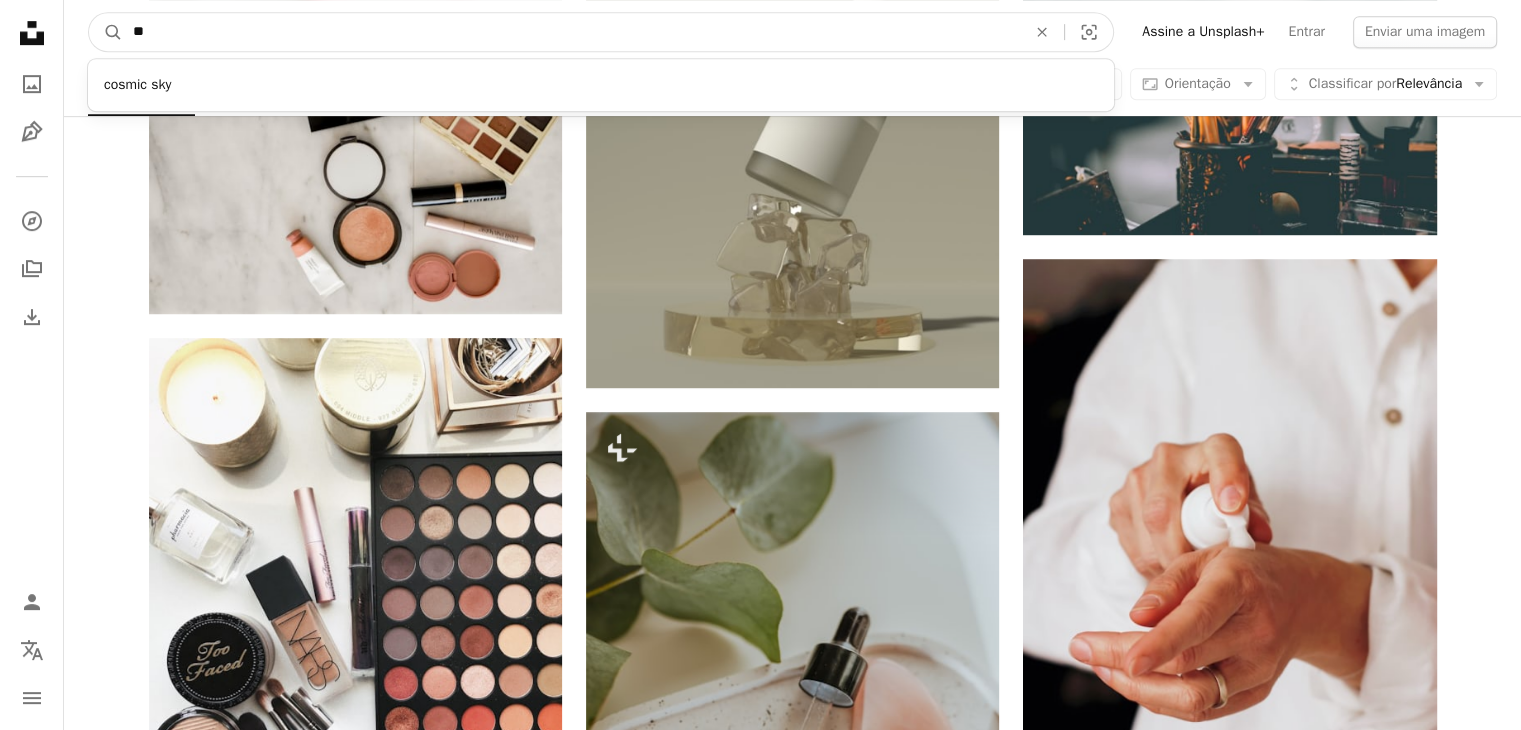 type on "*" 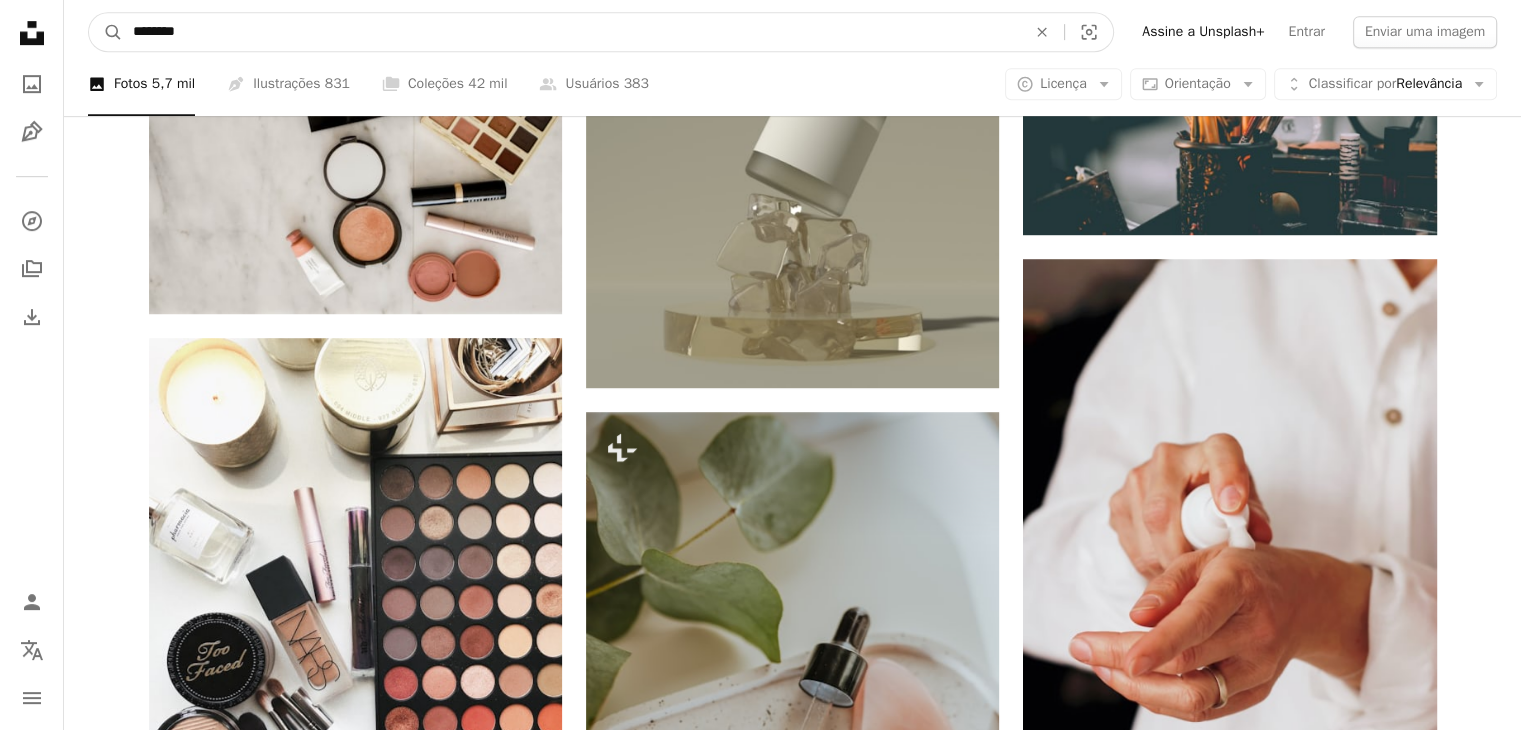 type on "*********" 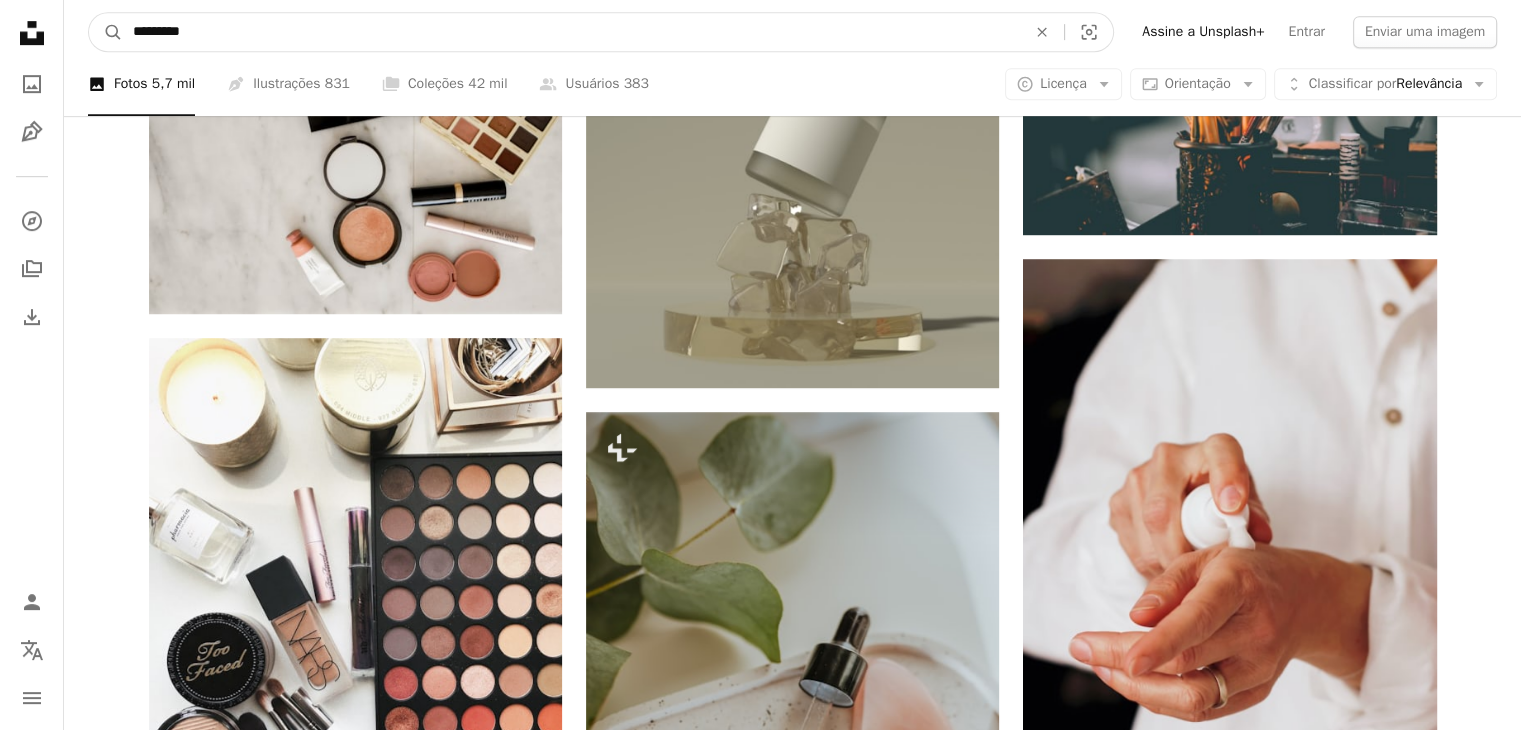 click on "A magnifying glass" at bounding box center (106, 32) 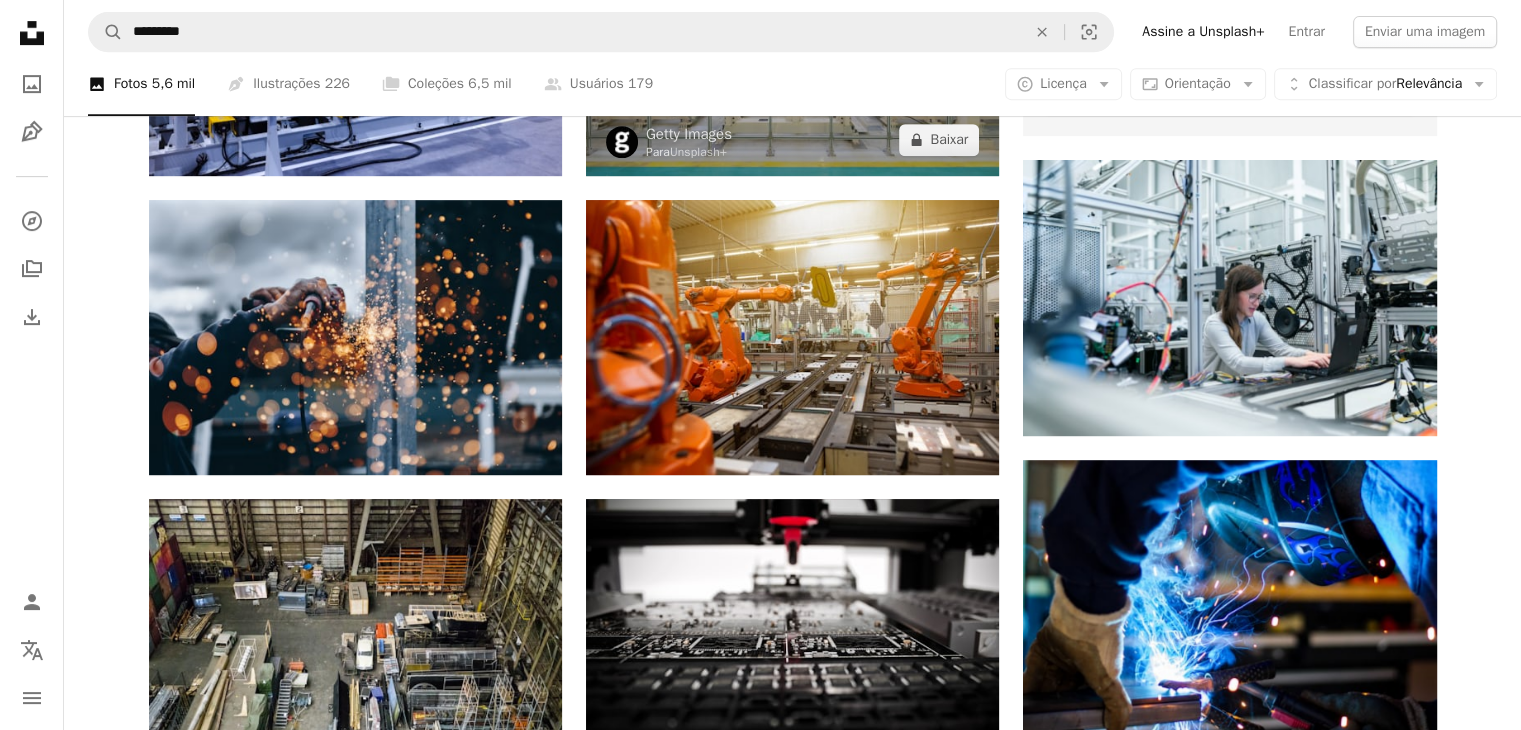 scroll, scrollTop: 900, scrollLeft: 0, axis: vertical 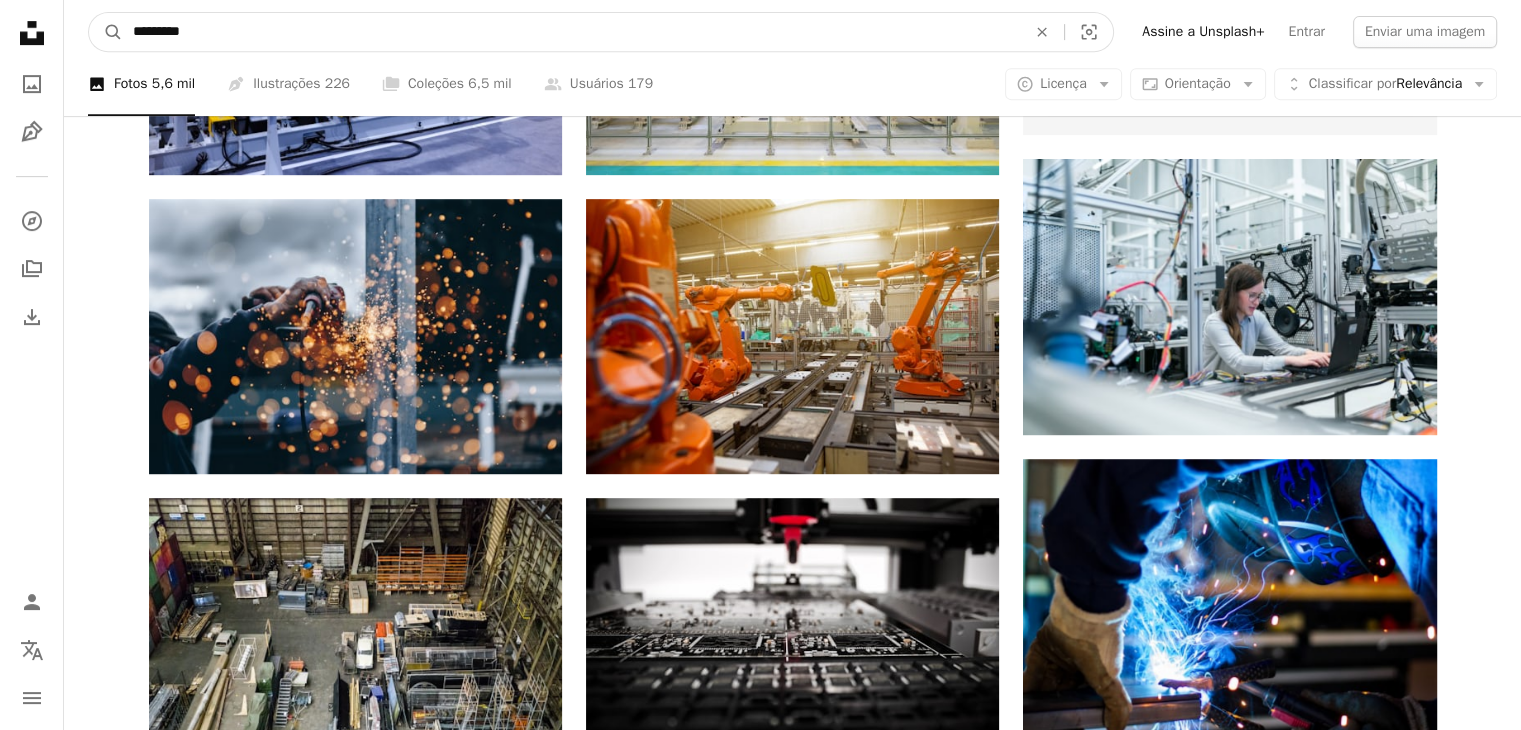 click on "*********" at bounding box center (571, 32) 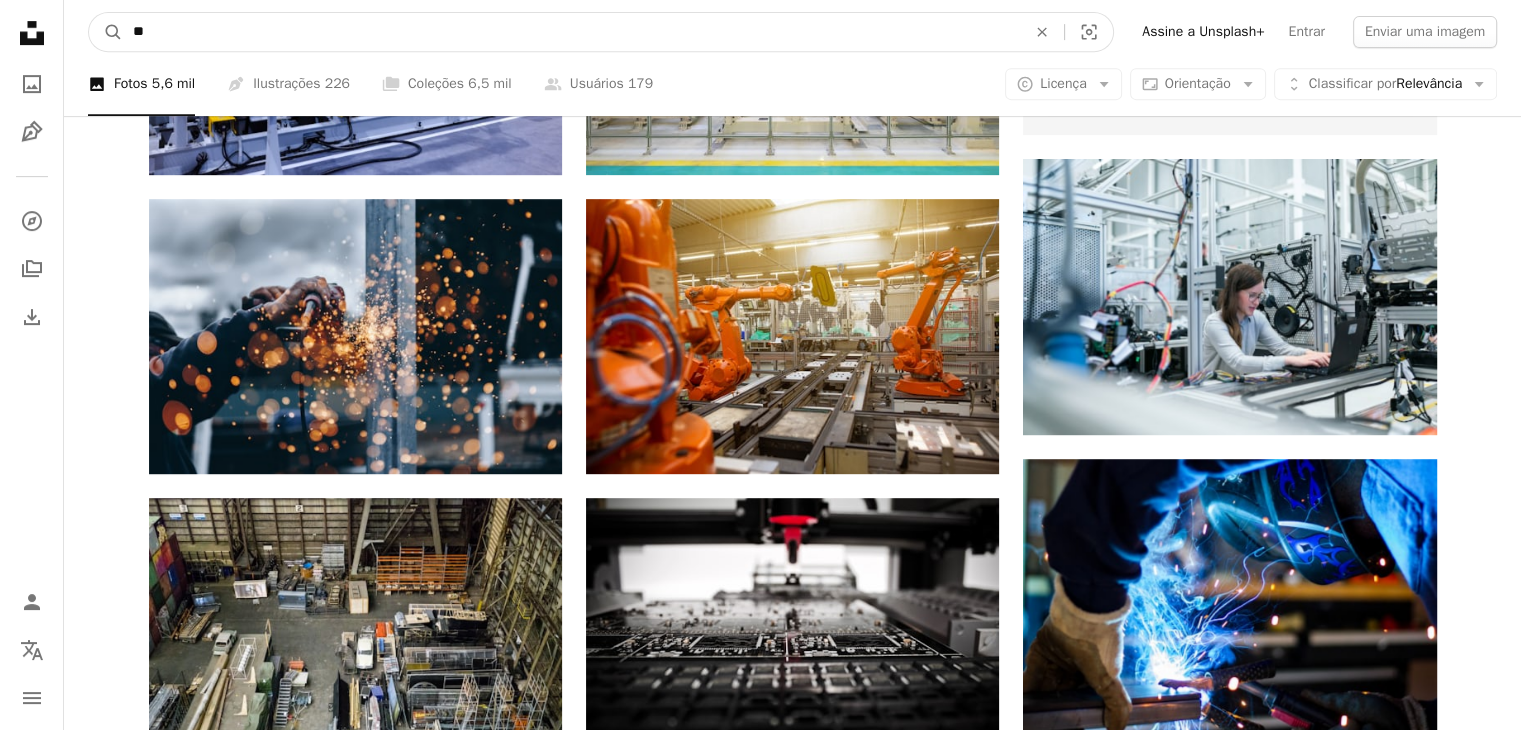 type on "*" 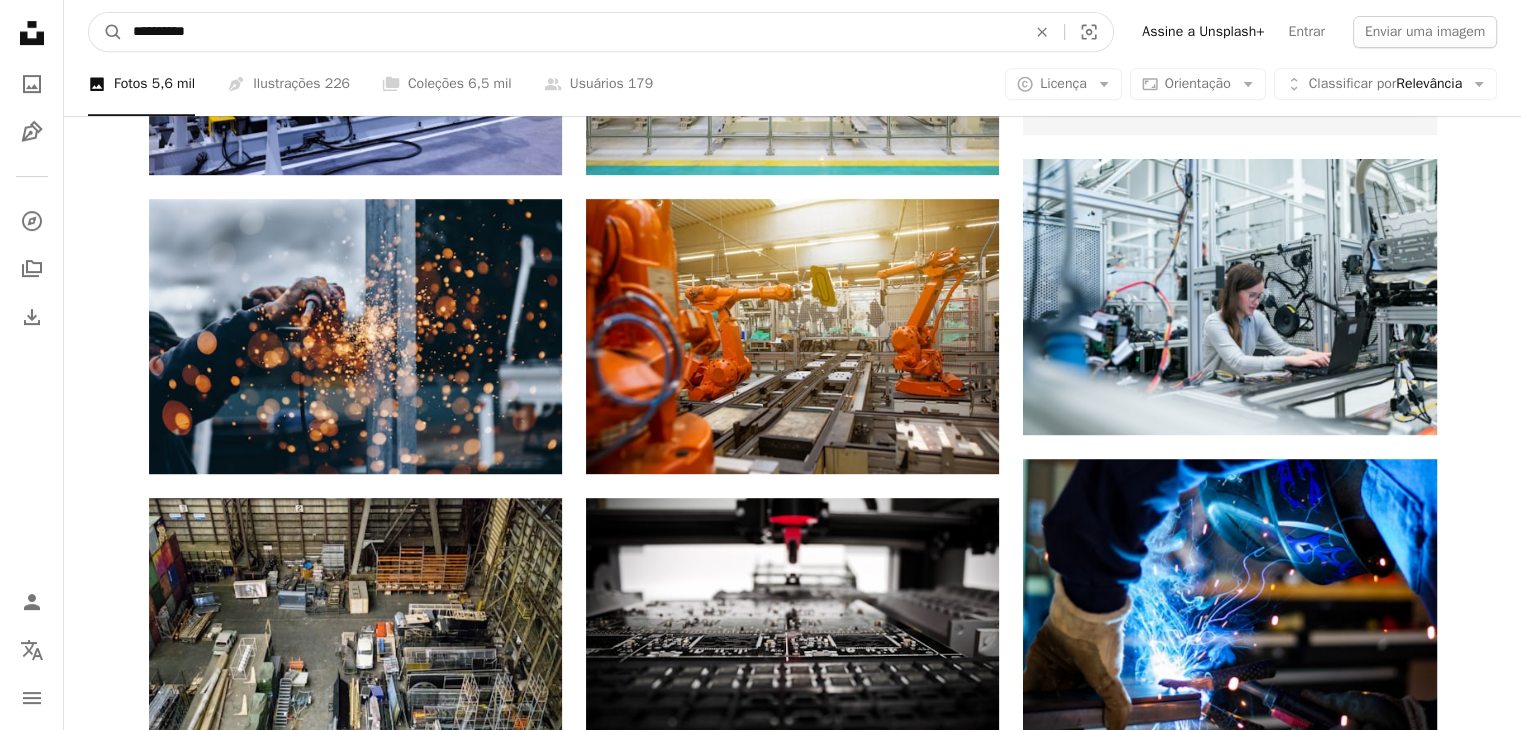 type on "*********" 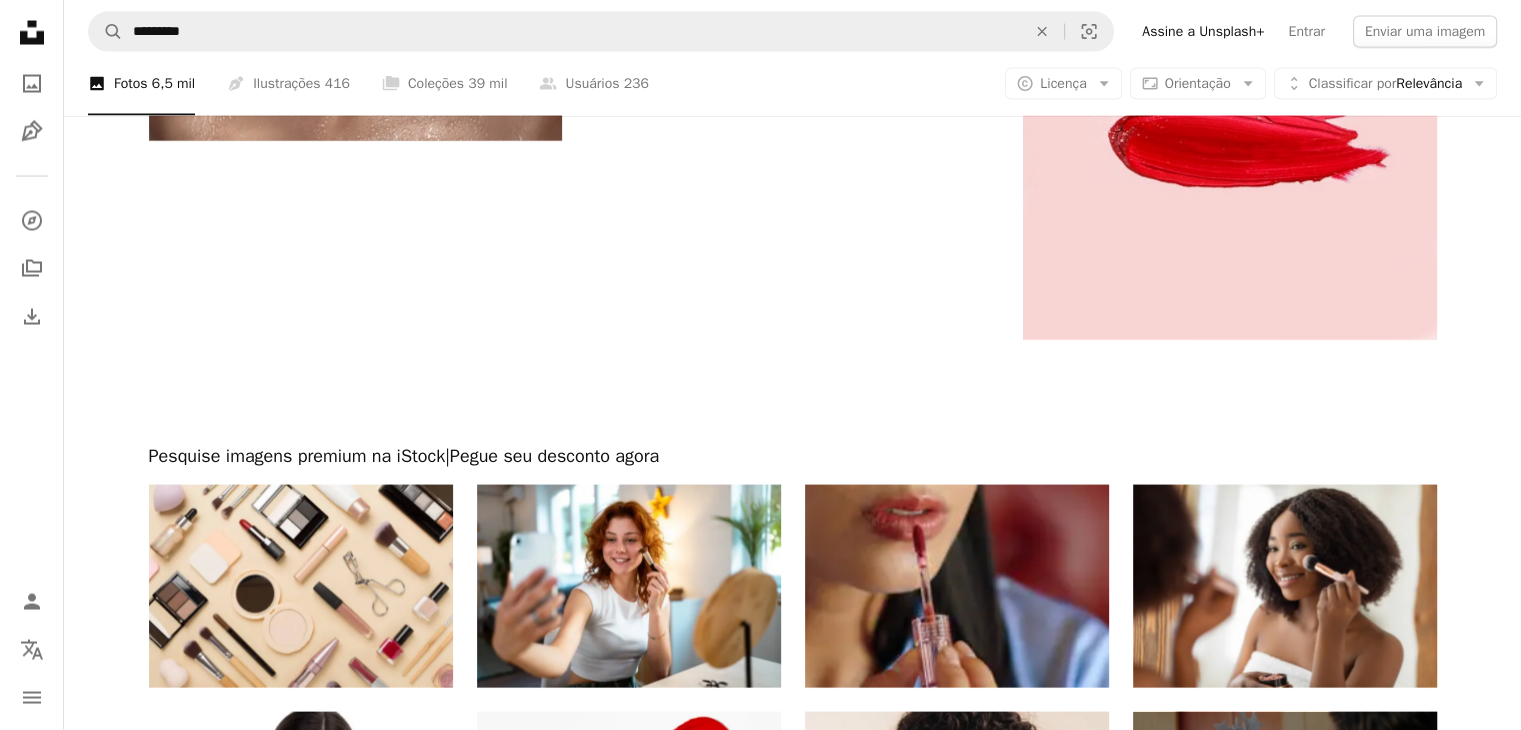 scroll, scrollTop: 4000, scrollLeft: 0, axis: vertical 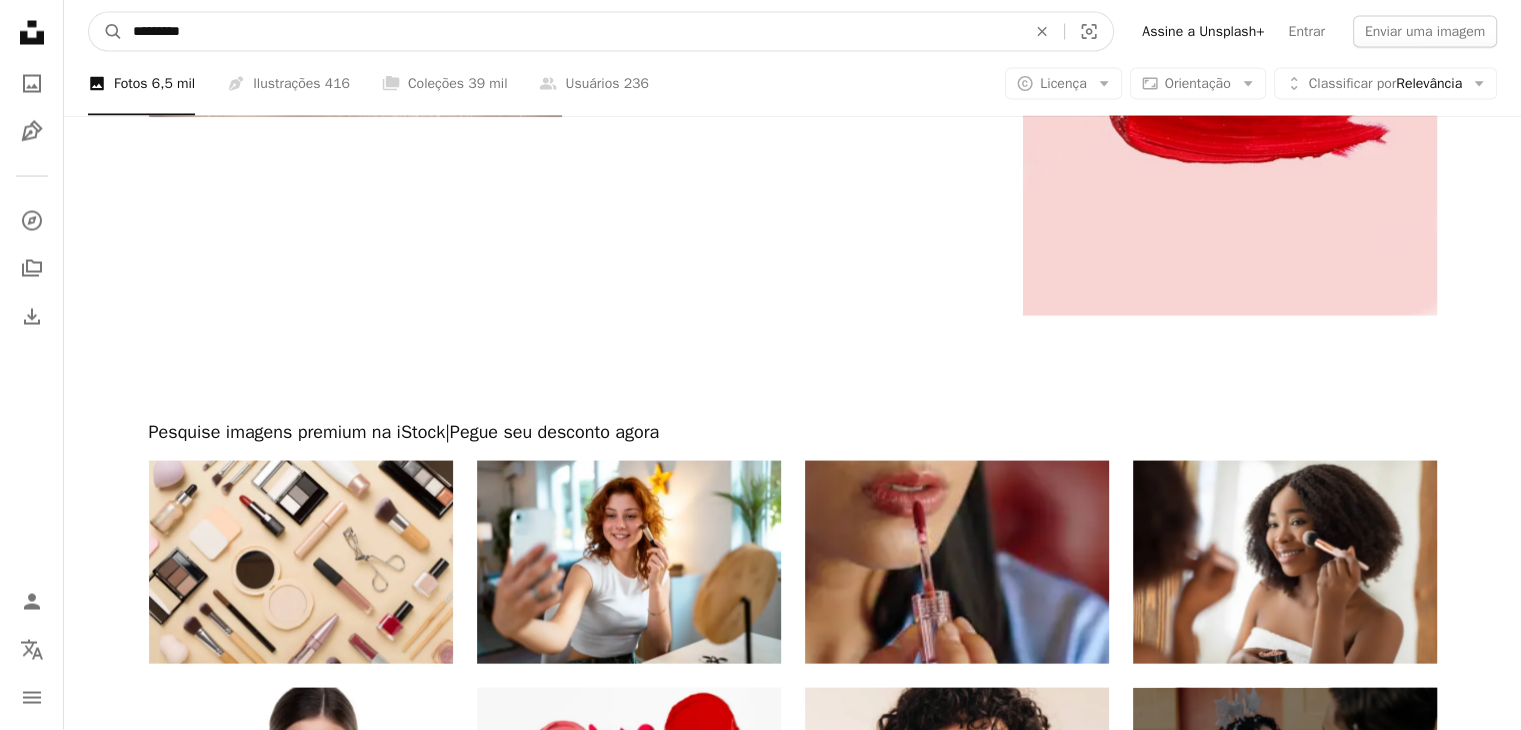 click on "An X shape" 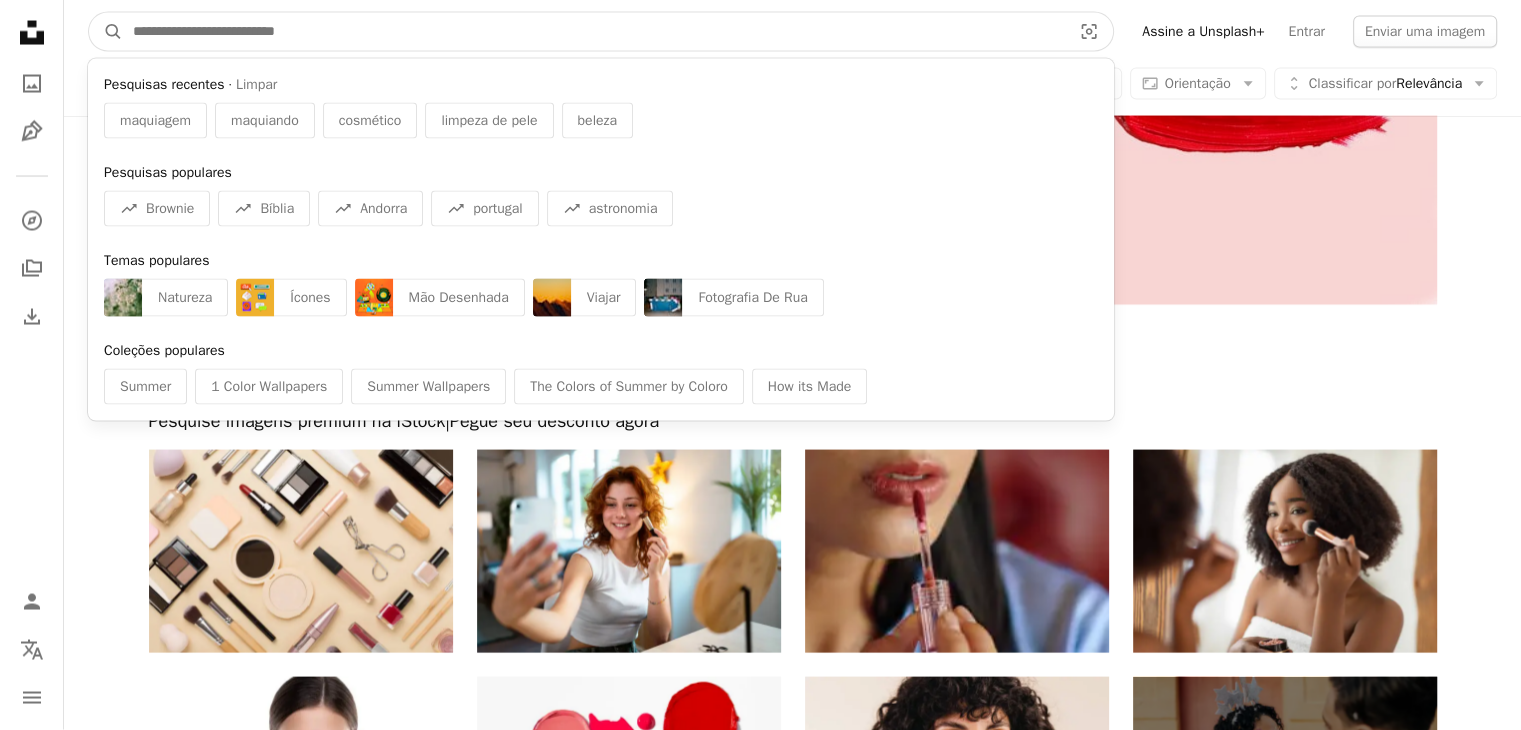 scroll, scrollTop: 3935, scrollLeft: 0, axis: vertical 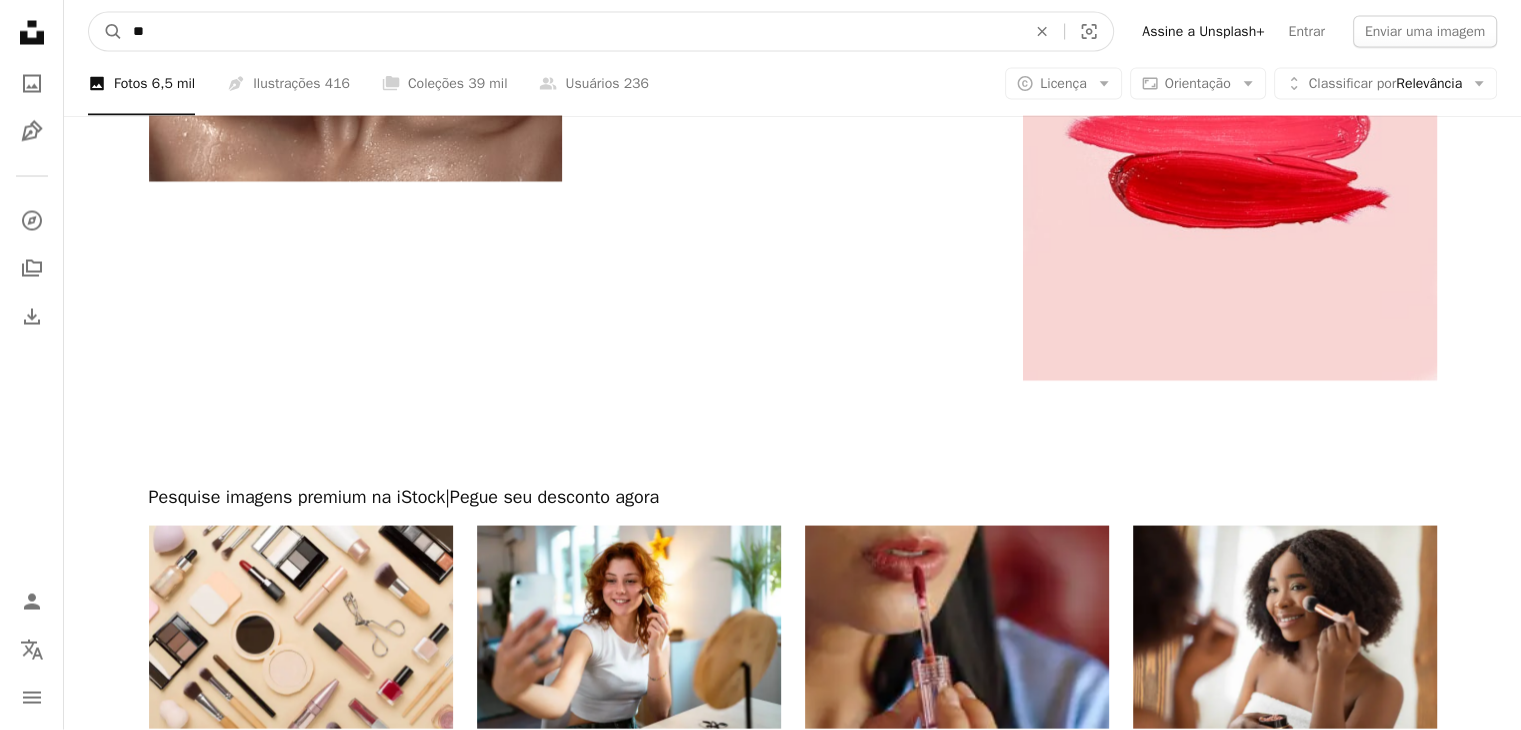 type on "*" 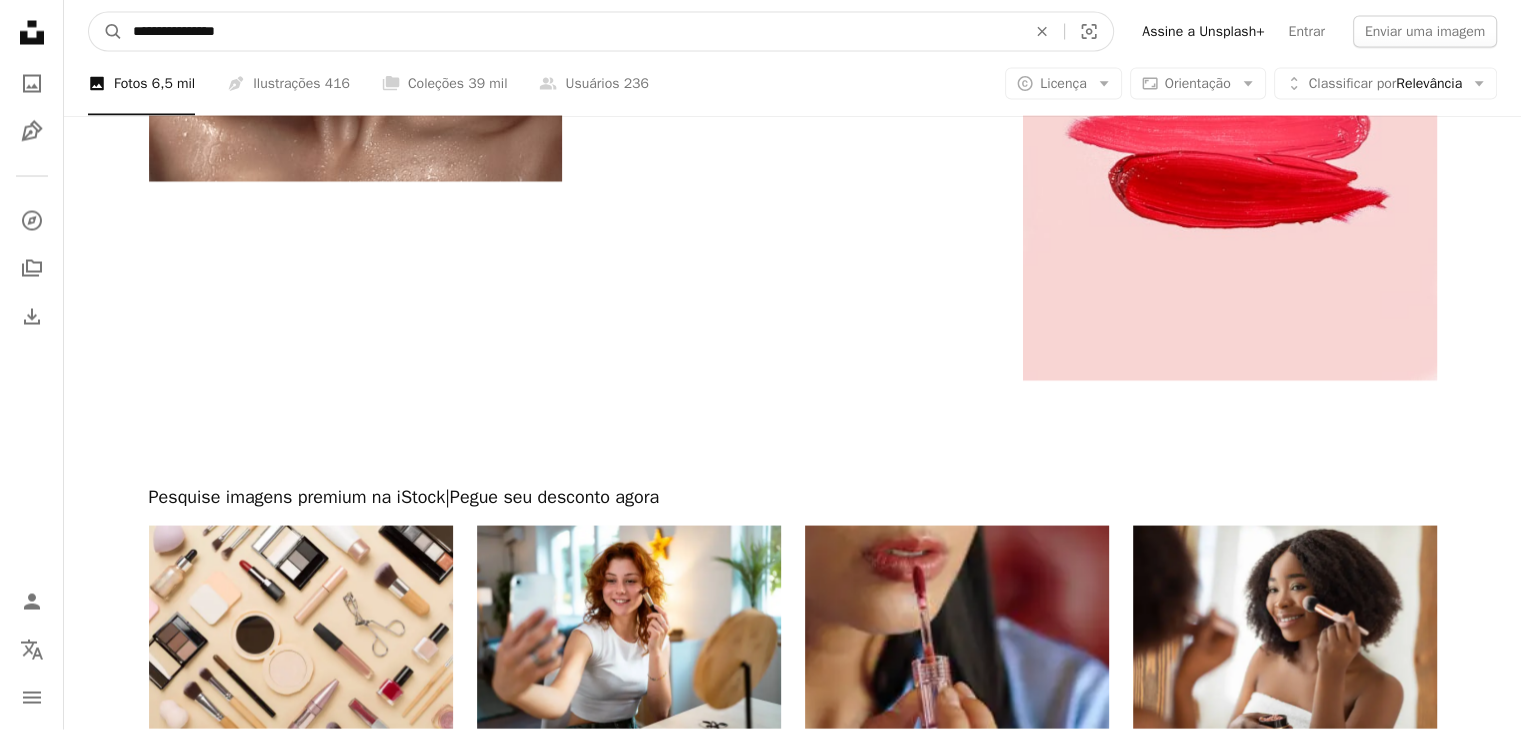 type on "**********" 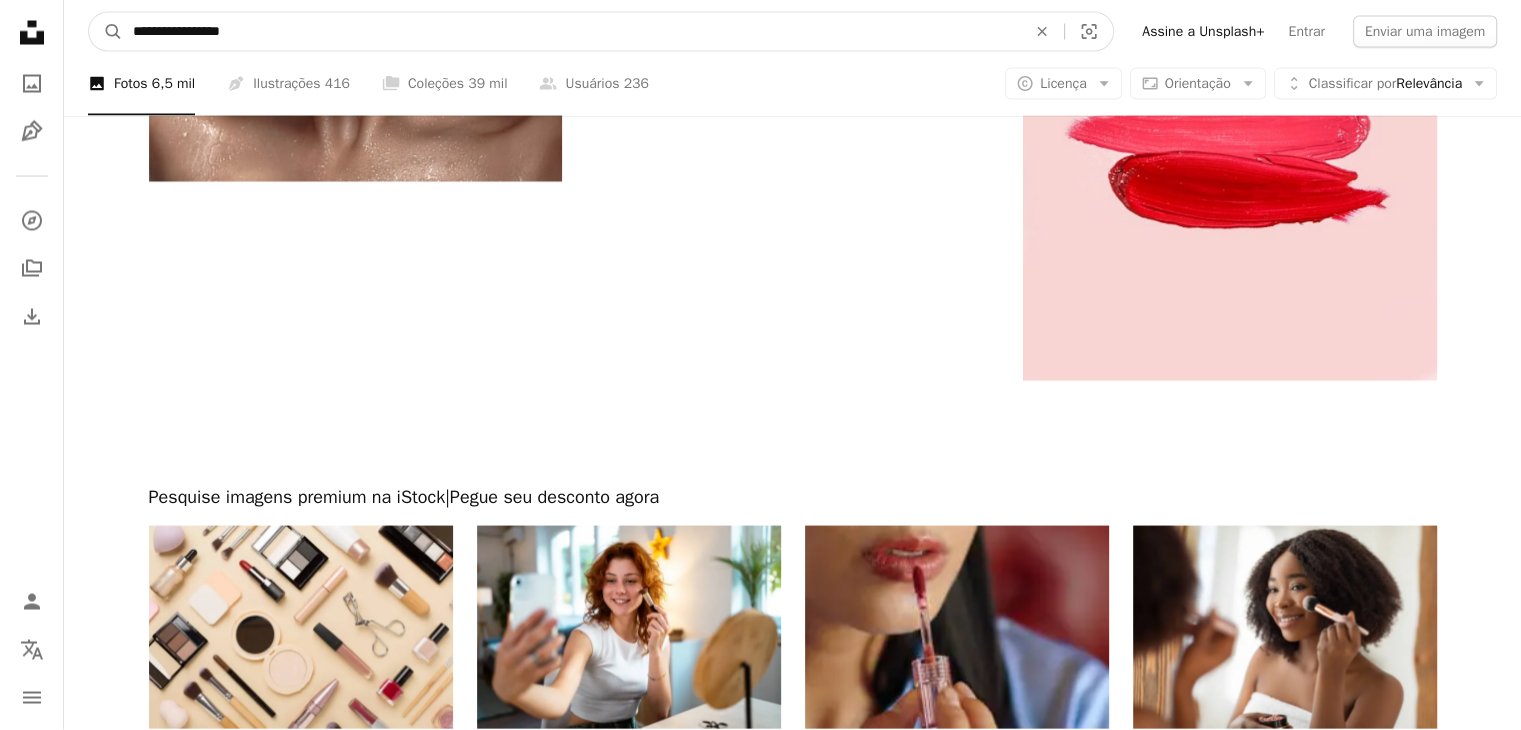 click on "A magnifying glass" at bounding box center [106, 32] 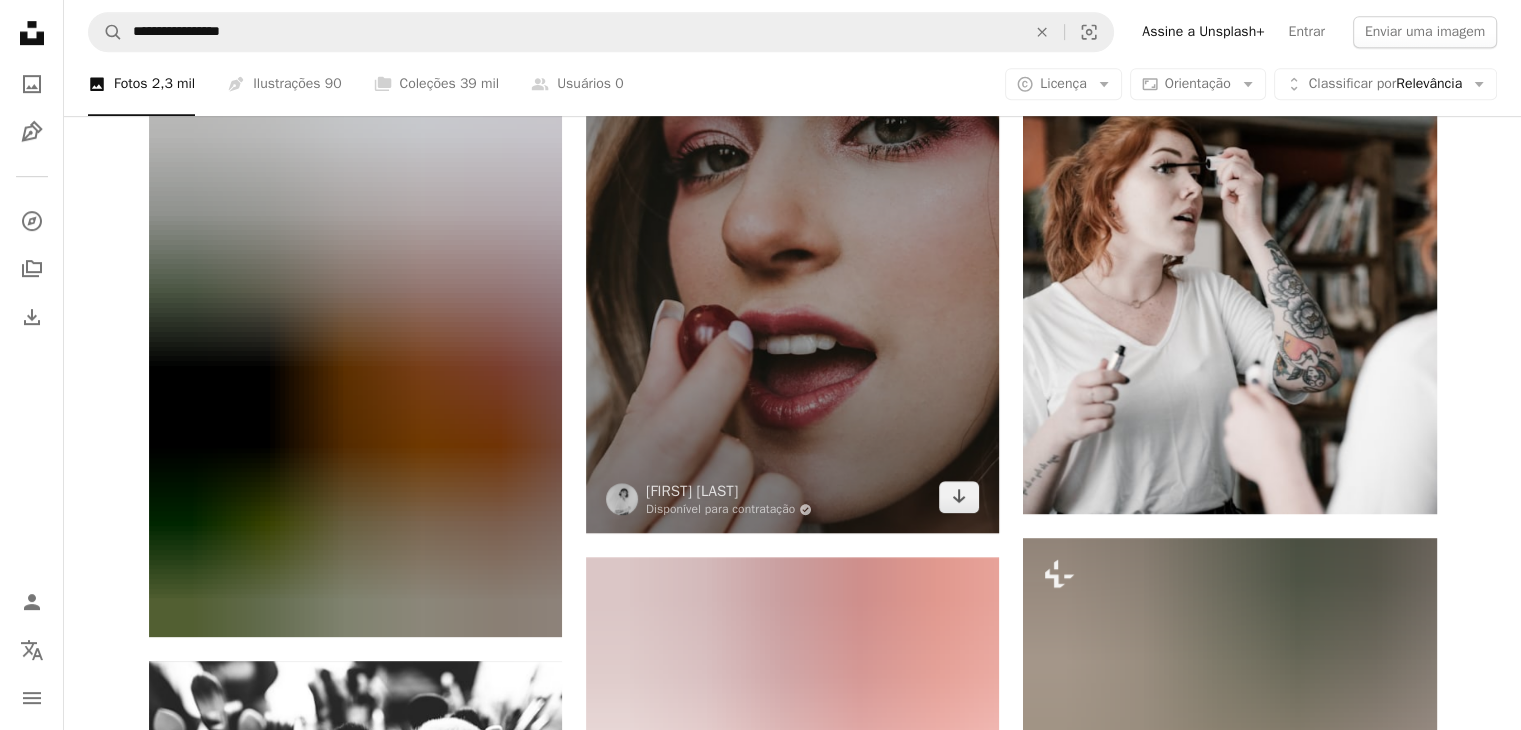 scroll, scrollTop: 1100, scrollLeft: 0, axis: vertical 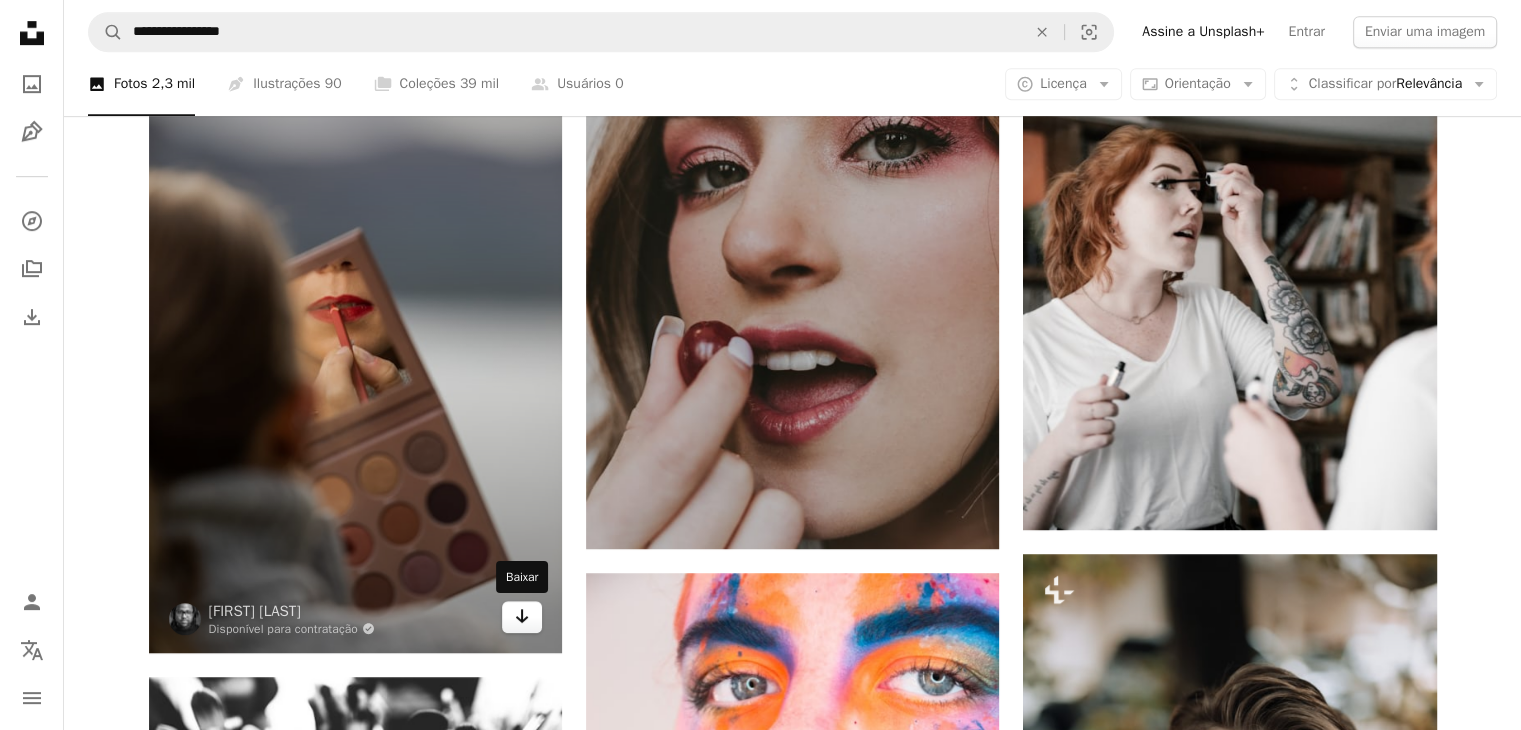 click on "Arrow pointing down" at bounding box center [522, 617] 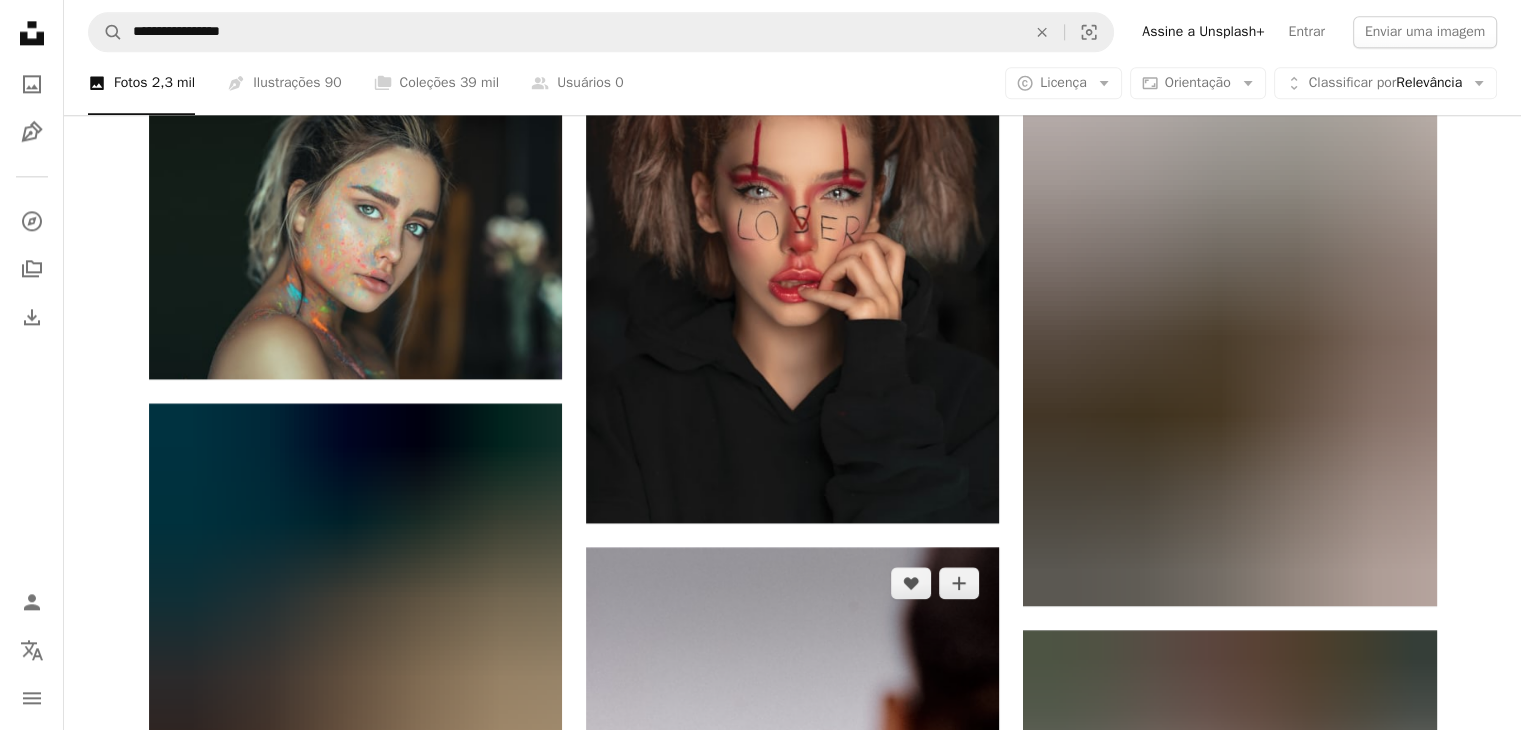 scroll, scrollTop: 2600, scrollLeft: 0, axis: vertical 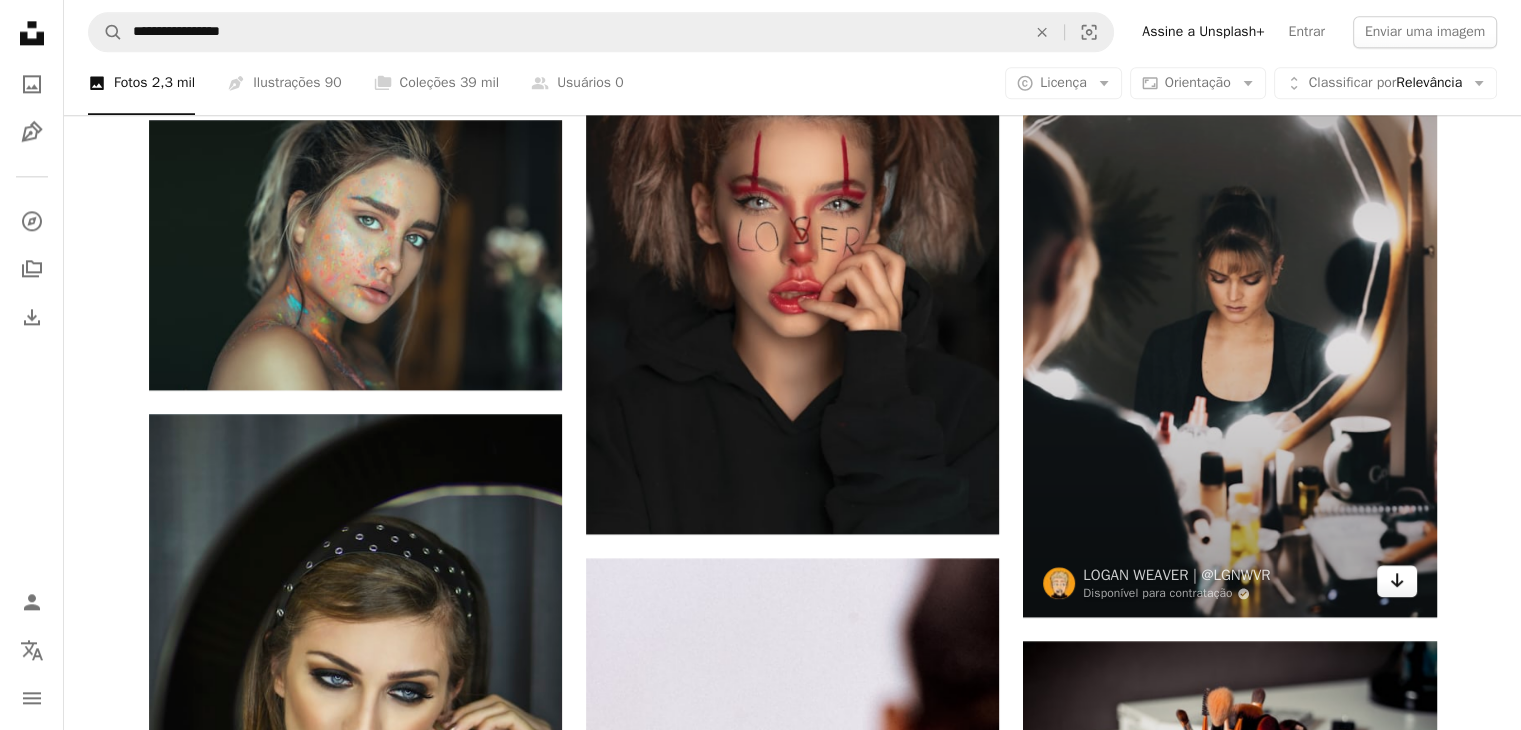 click on "Arrow pointing down" at bounding box center (1397, 581) 